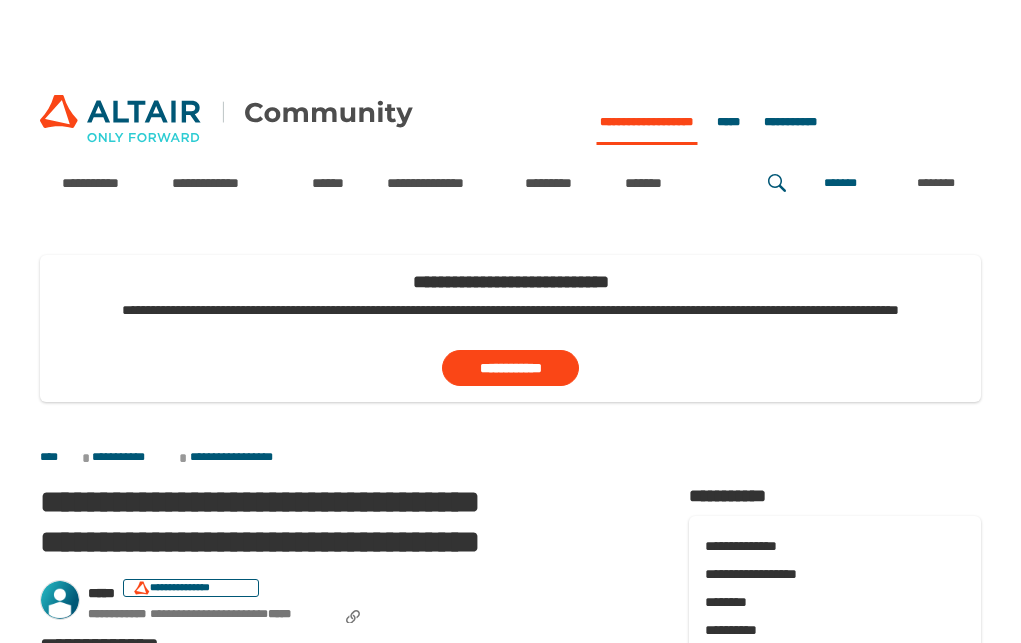 scroll, scrollTop: 0, scrollLeft: 0, axis: both 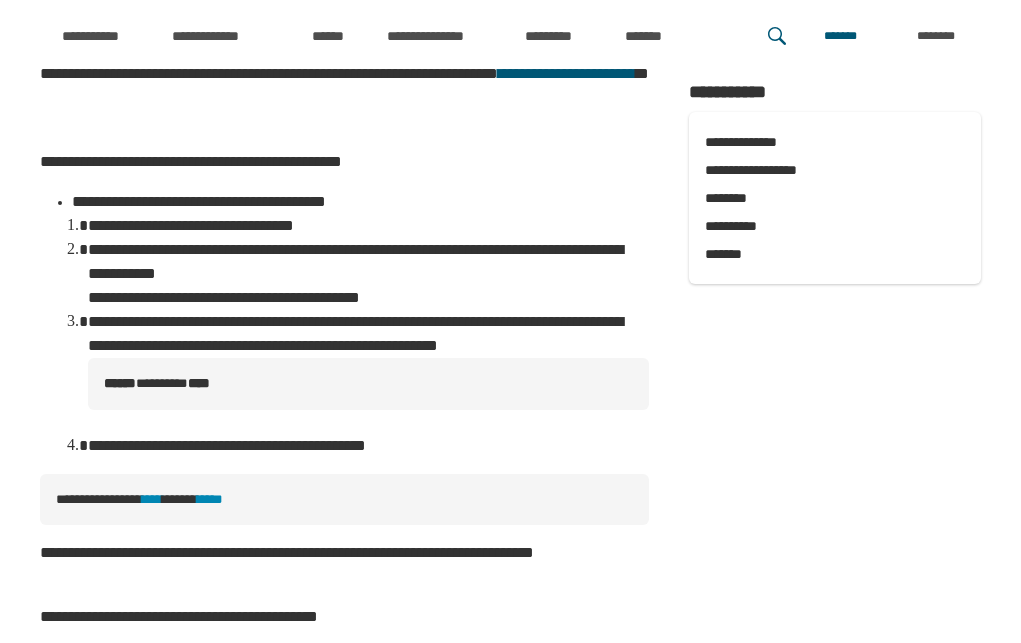 click on "****** ********* ****" at bounding box center [368, 384] 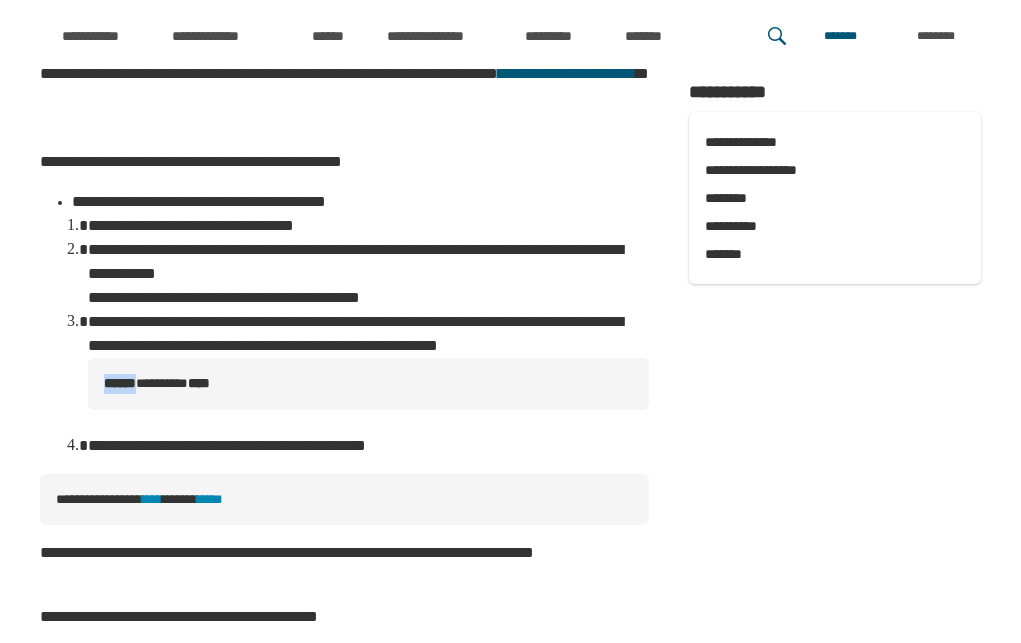 click on "****** ********* ****" at bounding box center [368, 384] 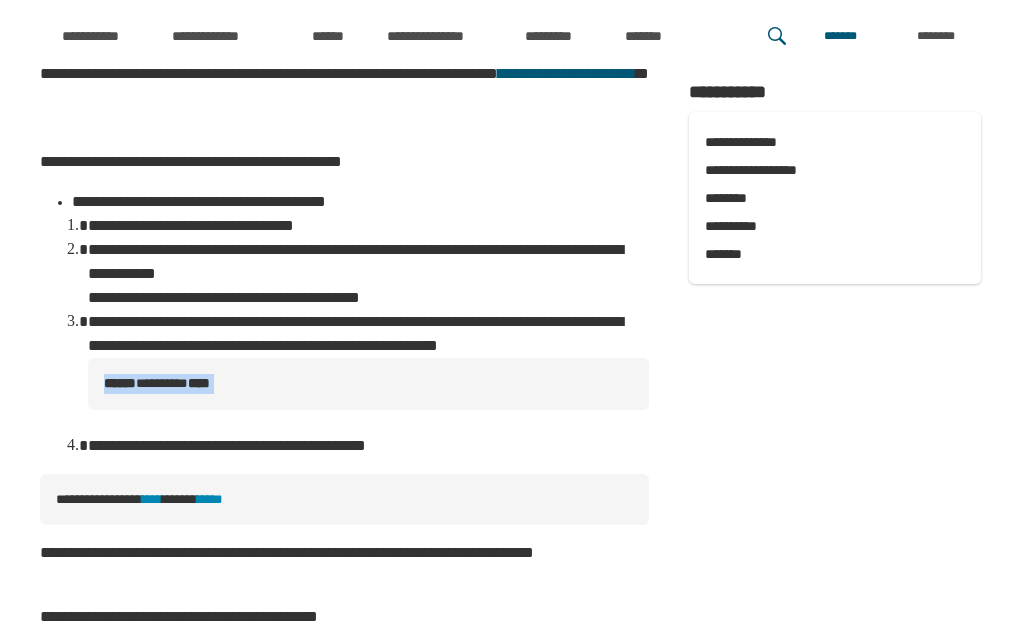 click on "****** ********* ****" at bounding box center (368, 384) 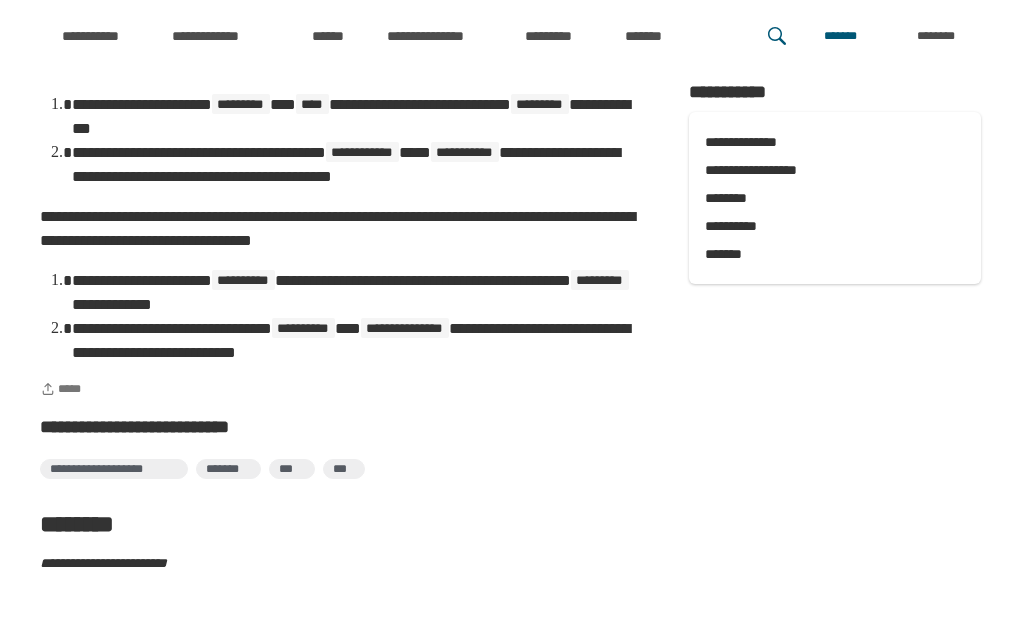 scroll, scrollTop: 4266, scrollLeft: 0, axis: vertical 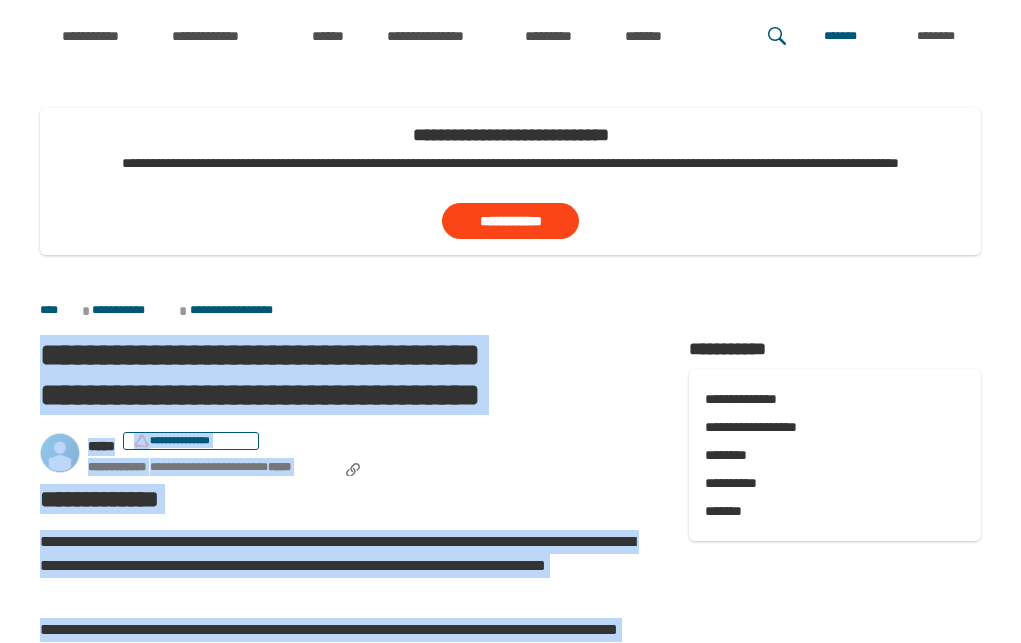 drag, startPoint x: 153, startPoint y: 357, endPoint x: 18, endPoint y: 346, distance: 135.4474 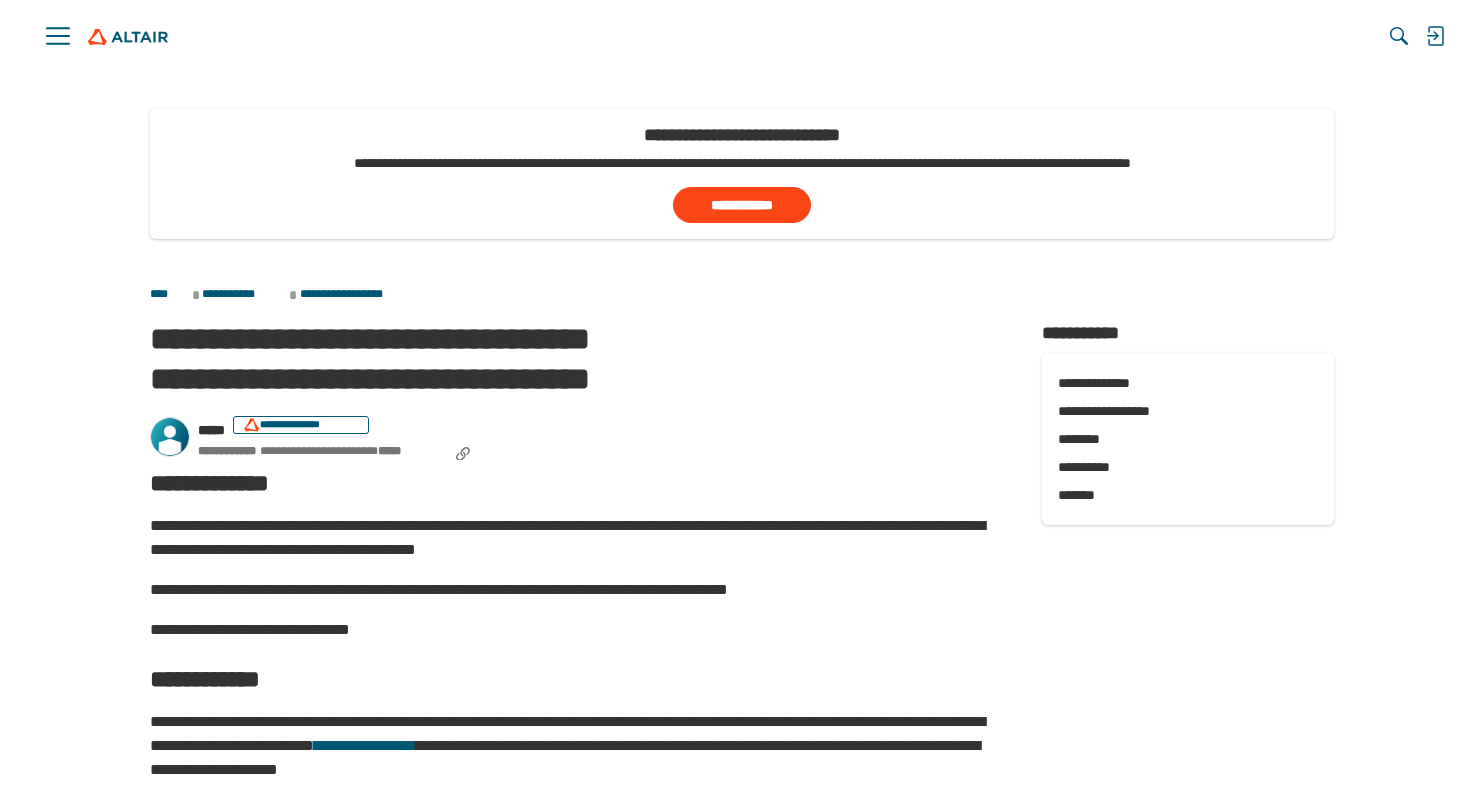 click on "**********" at bounding box center [576, 538] 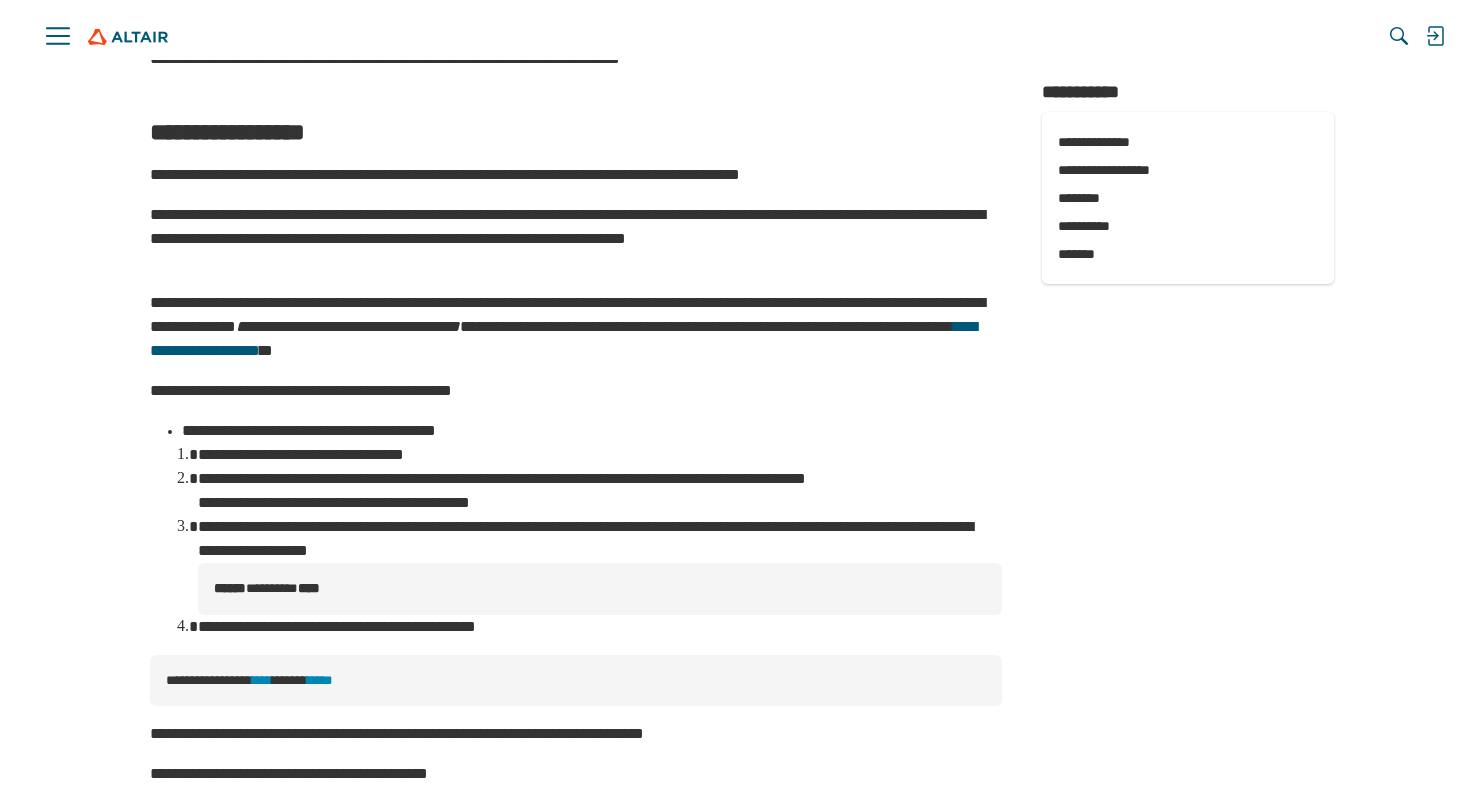 scroll, scrollTop: 2318, scrollLeft: 0, axis: vertical 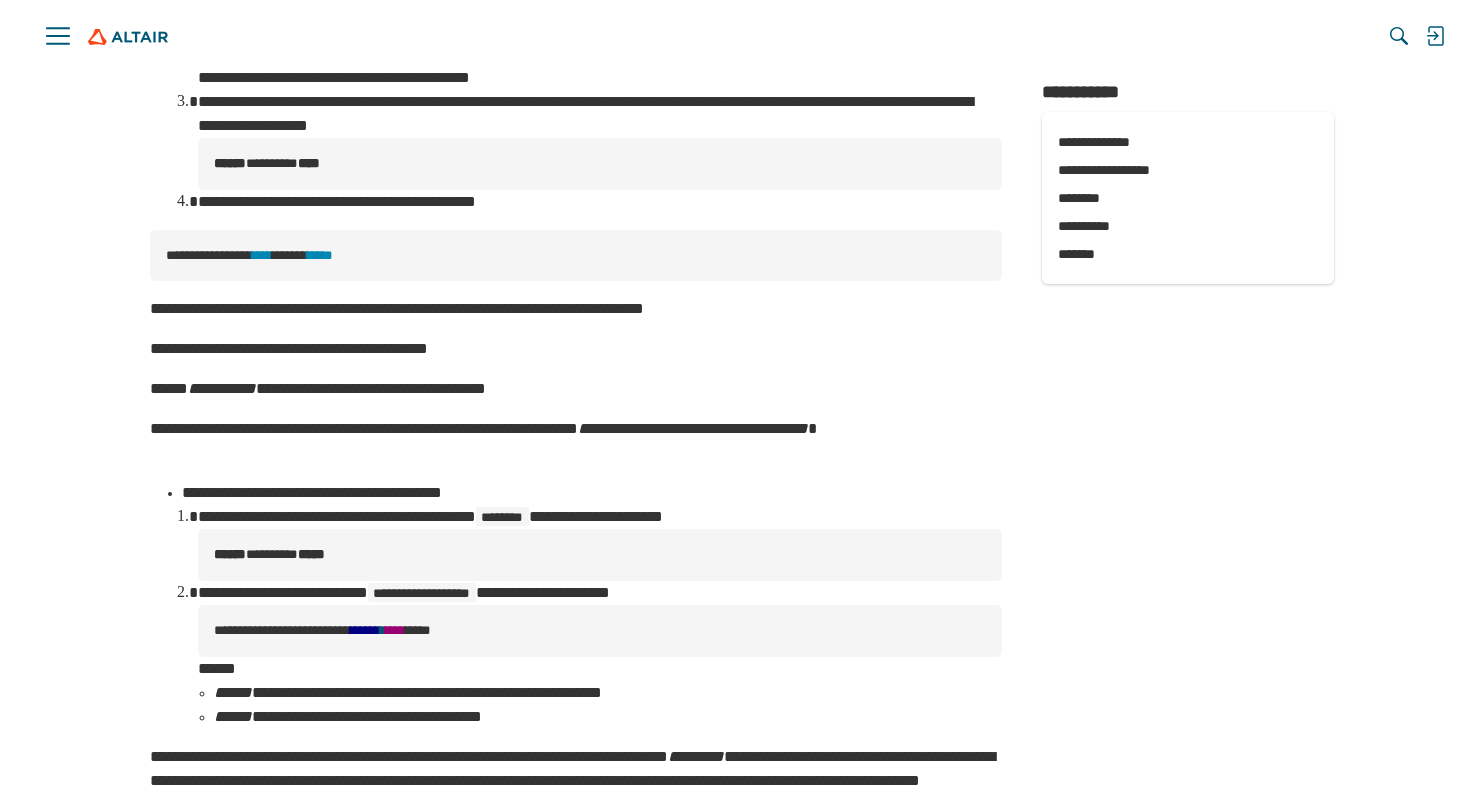 click on "****** ********* *****" at bounding box center (600, 555) 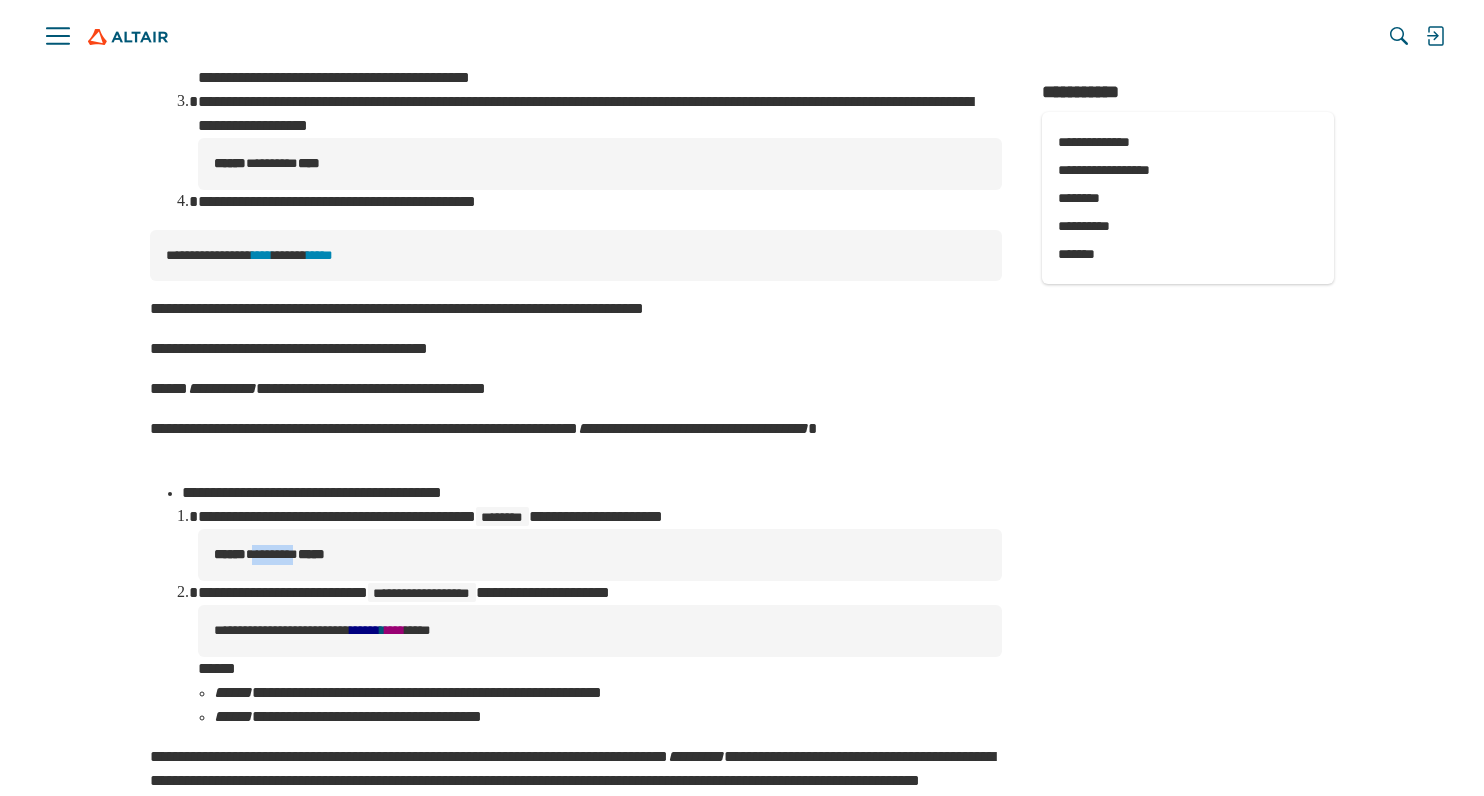 click on "****** ********* *****" at bounding box center (600, 555) 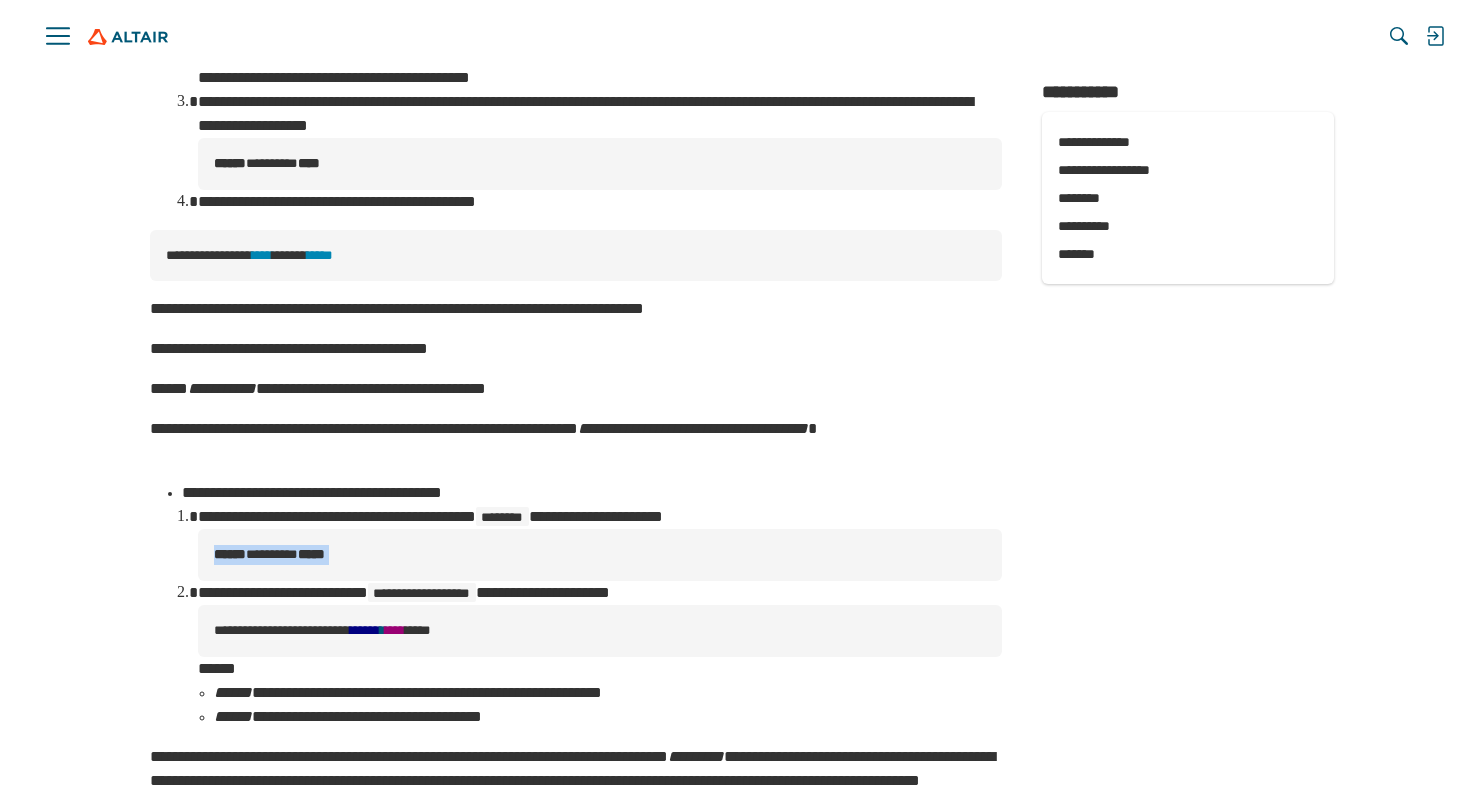 click on "****** ********* *****" at bounding box center (600, 555) 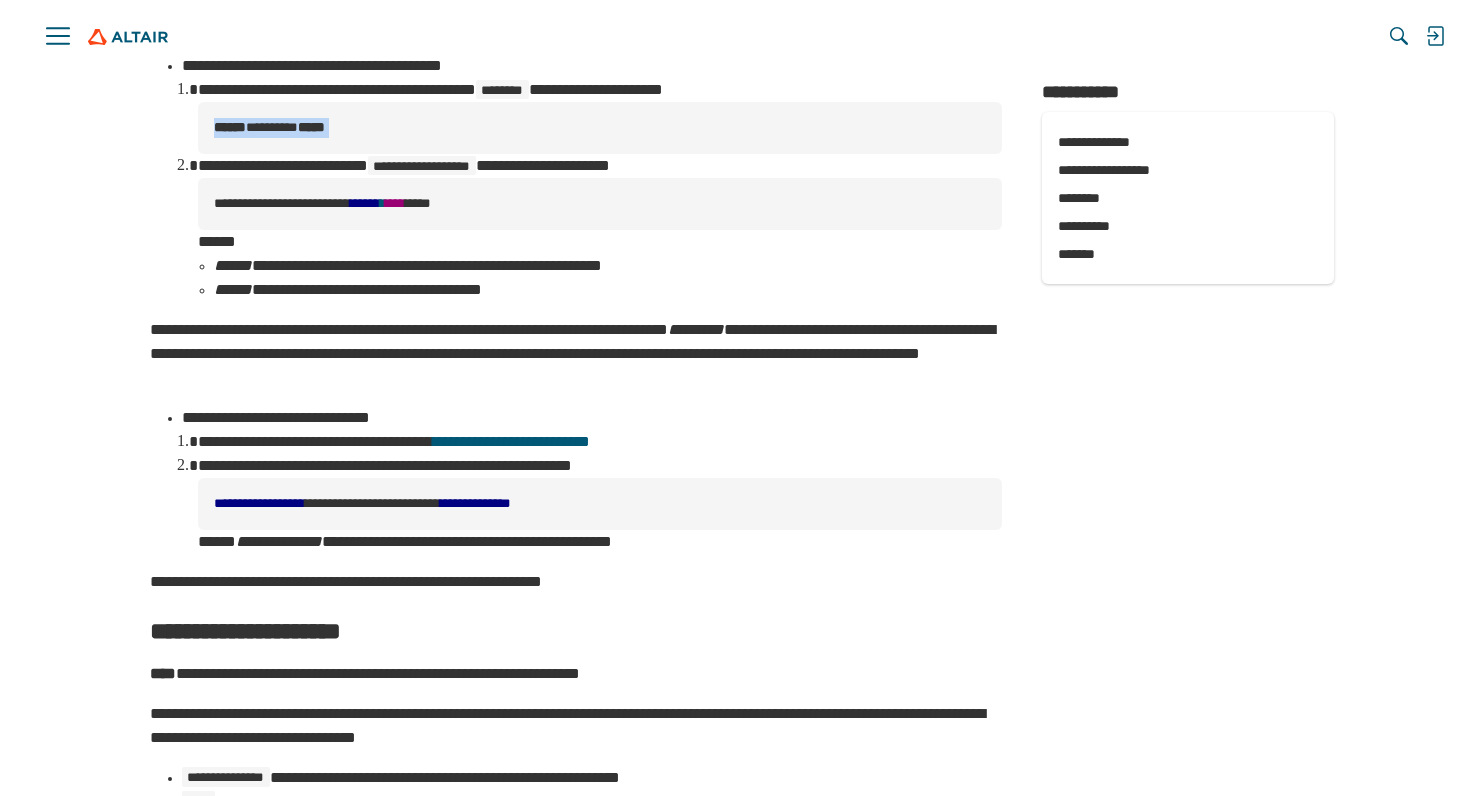 scroll, scrollTop: 3184, scrollLeft: 0, axis: vertical 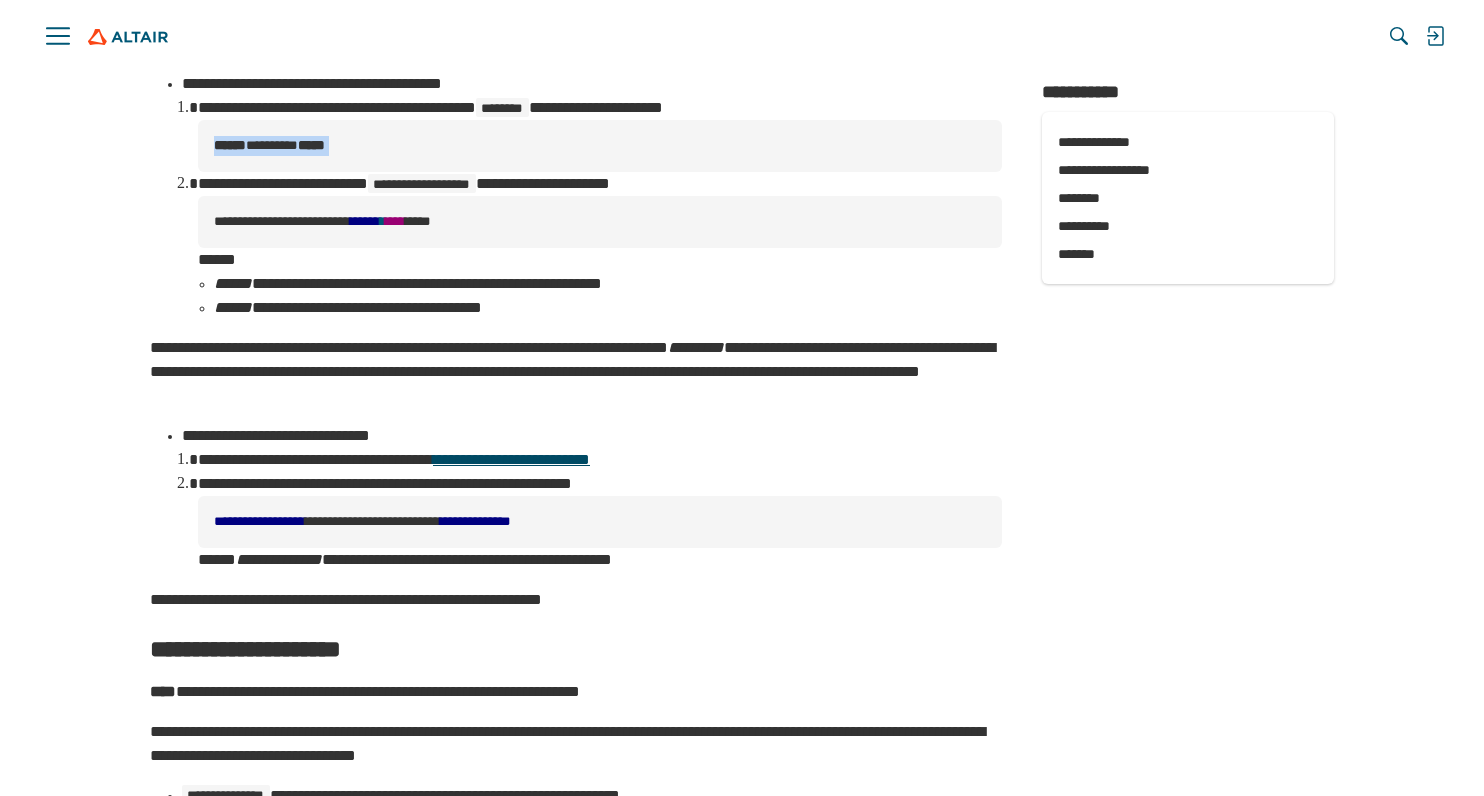 click on "**********" at bounding box center (511, 459) 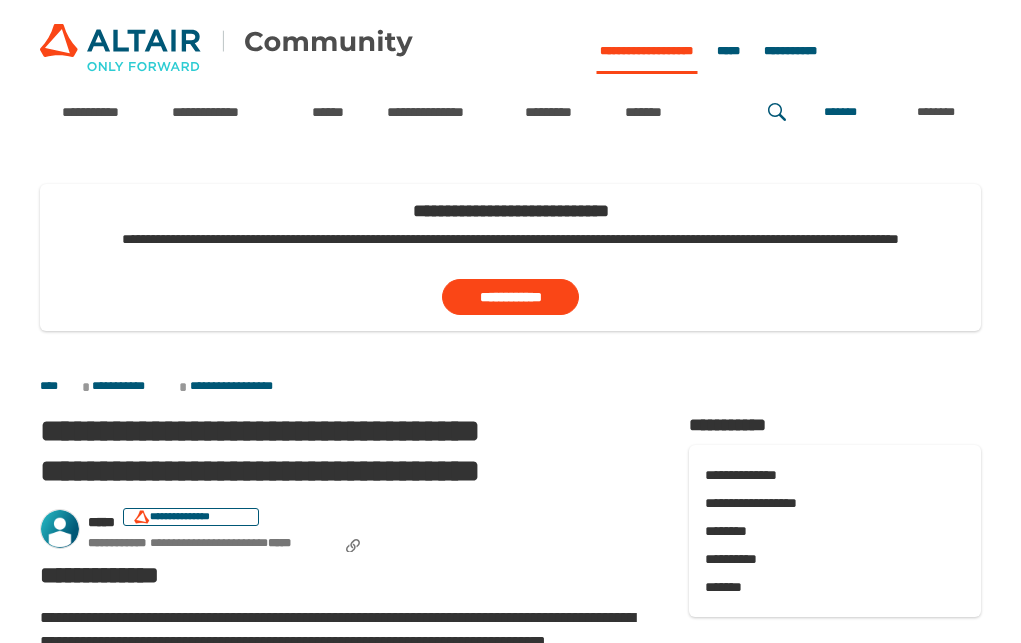 scroll, scrollTop: 0, scrollLeft: 0, axis: both 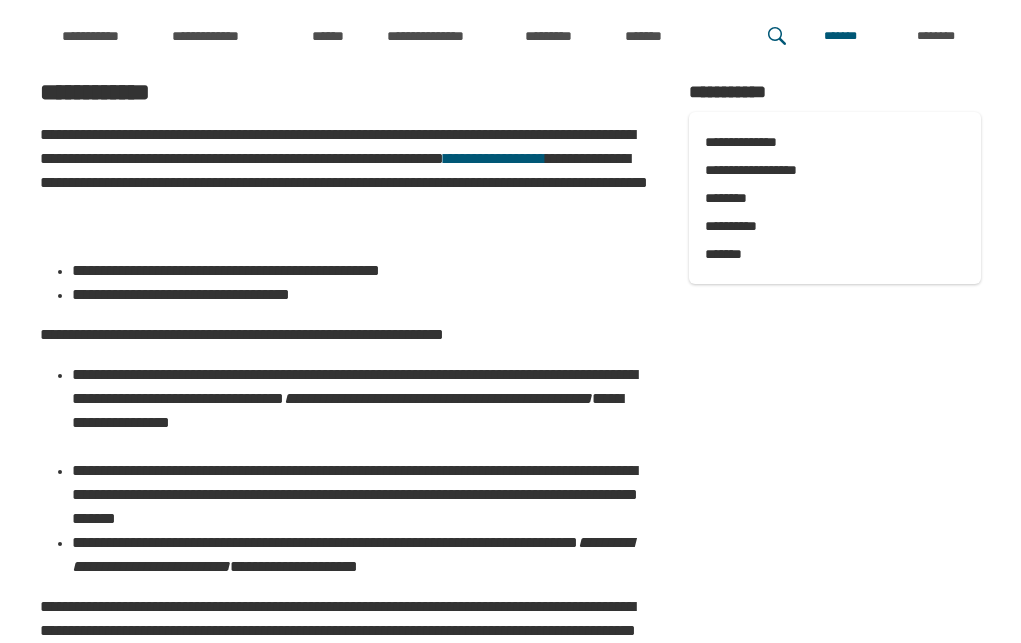 click on "**********" at bounding box center [344, 335] 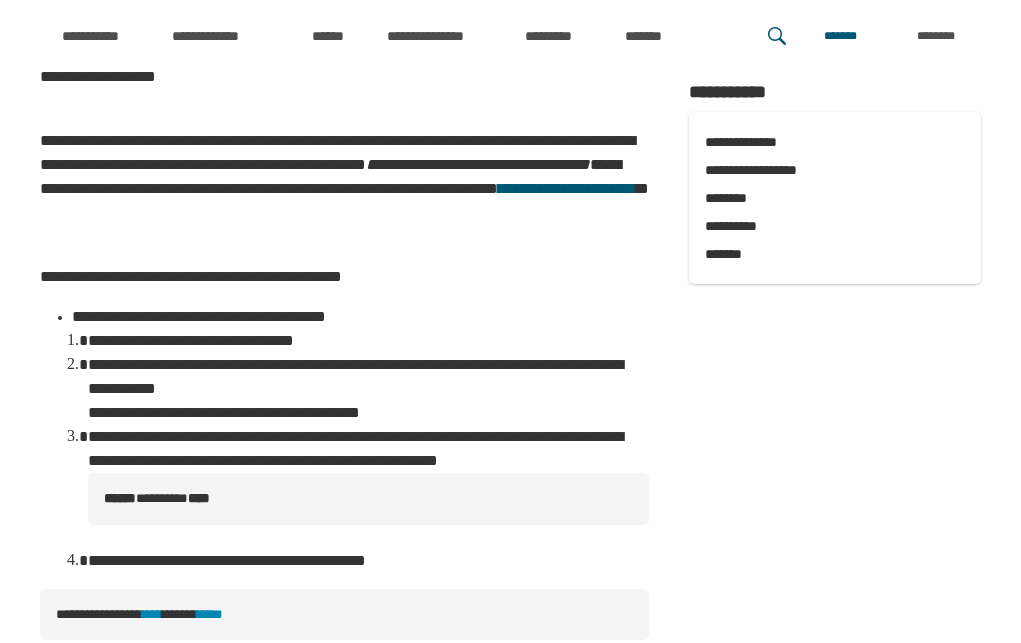 scroll, scrollTop: 2439, scrollLeft: 0, axis: vertical 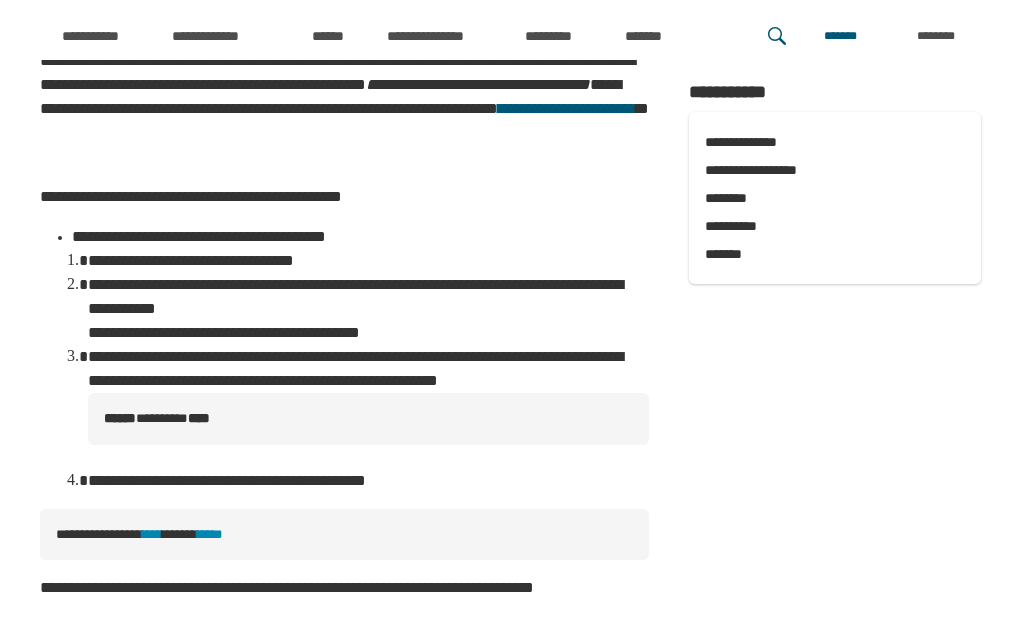 click on "****** ********* ****" at bounding box center [368, 419] 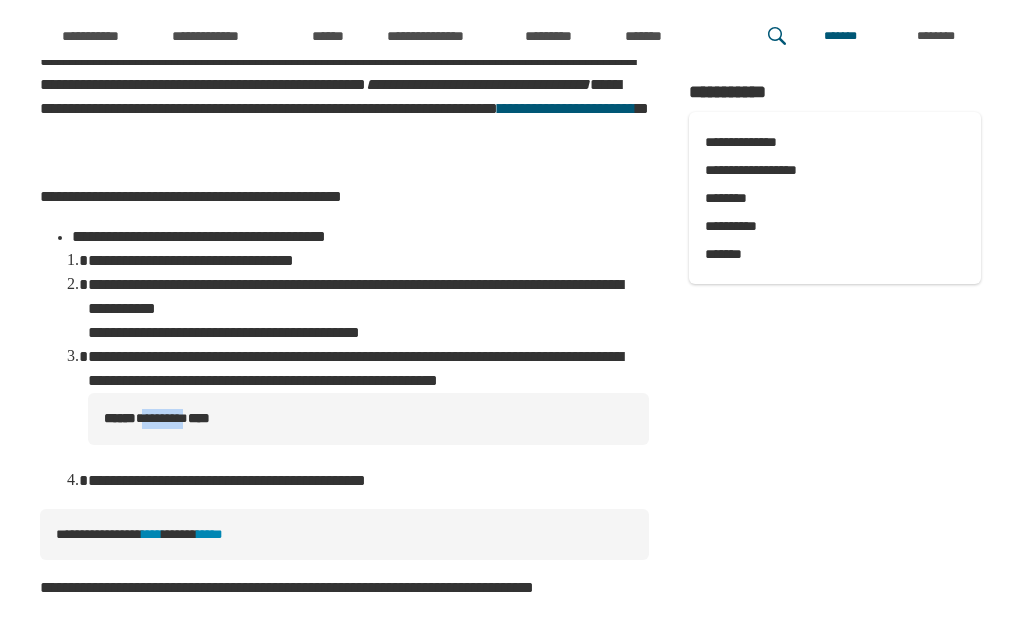 click on "****** ********* ****" at bounding box center (368, 419) 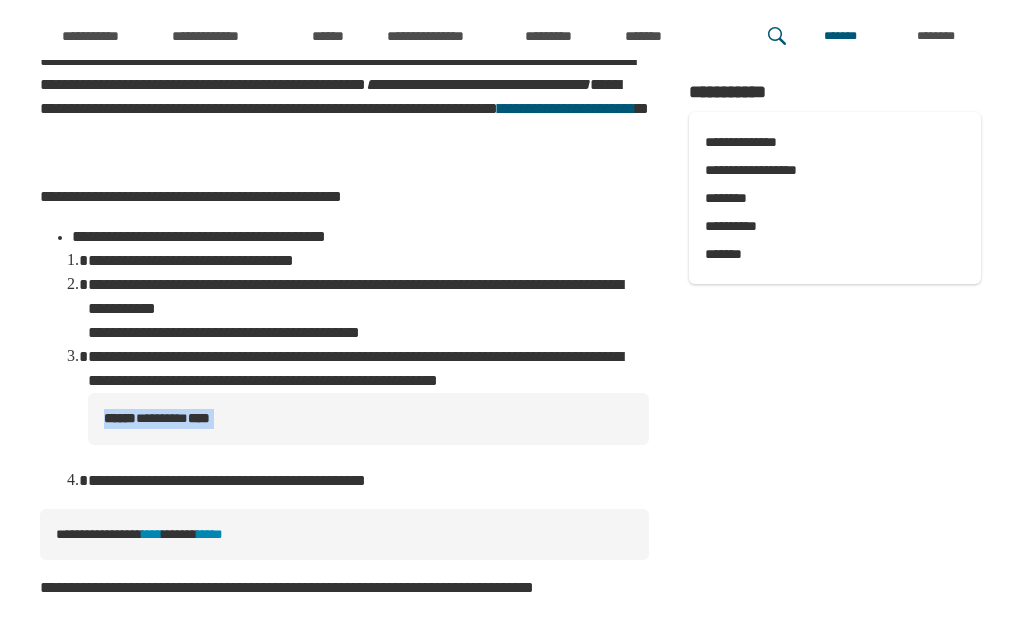 click on "****** ********* ****" at bounding box center (368, 419) 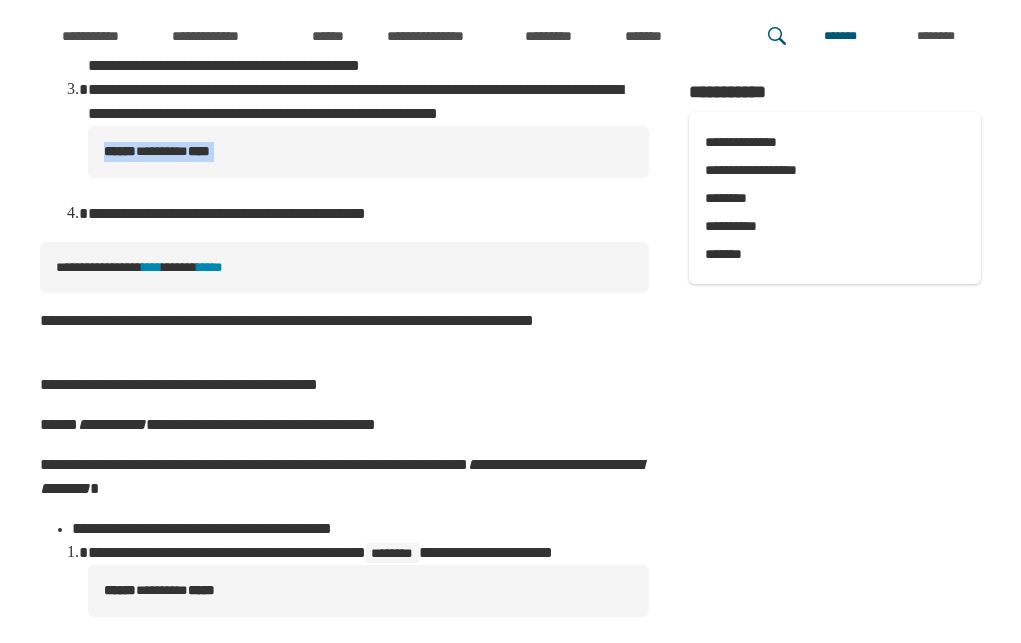 scroll, scrollTop: 2803, scrollLeft: 0, axis: vertical 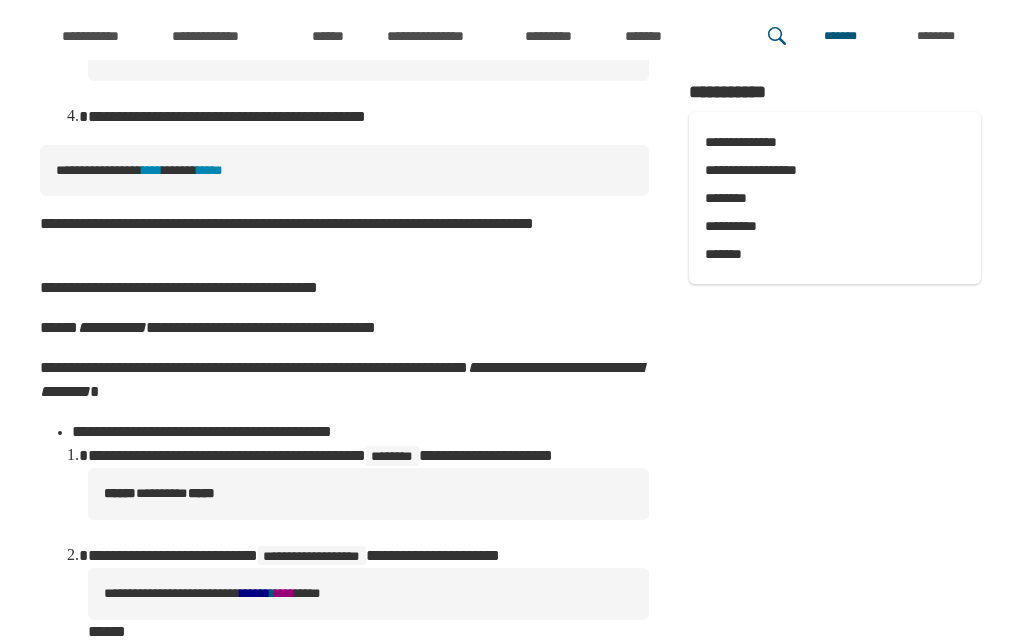 click on "**********" at bounding box center (344, 288) 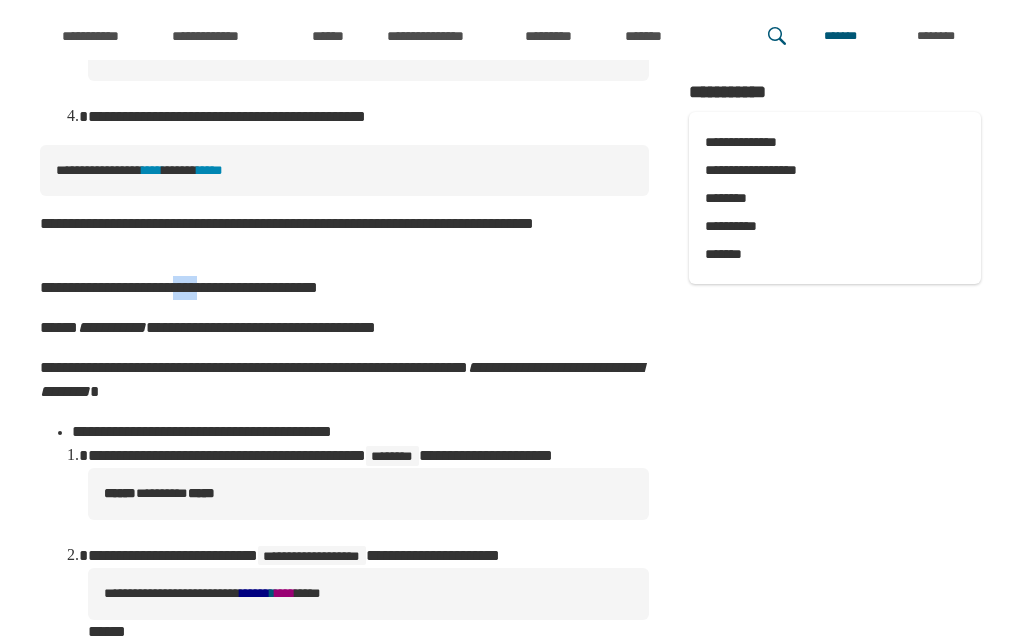 click on "**********" at bounding box center (344, 288) 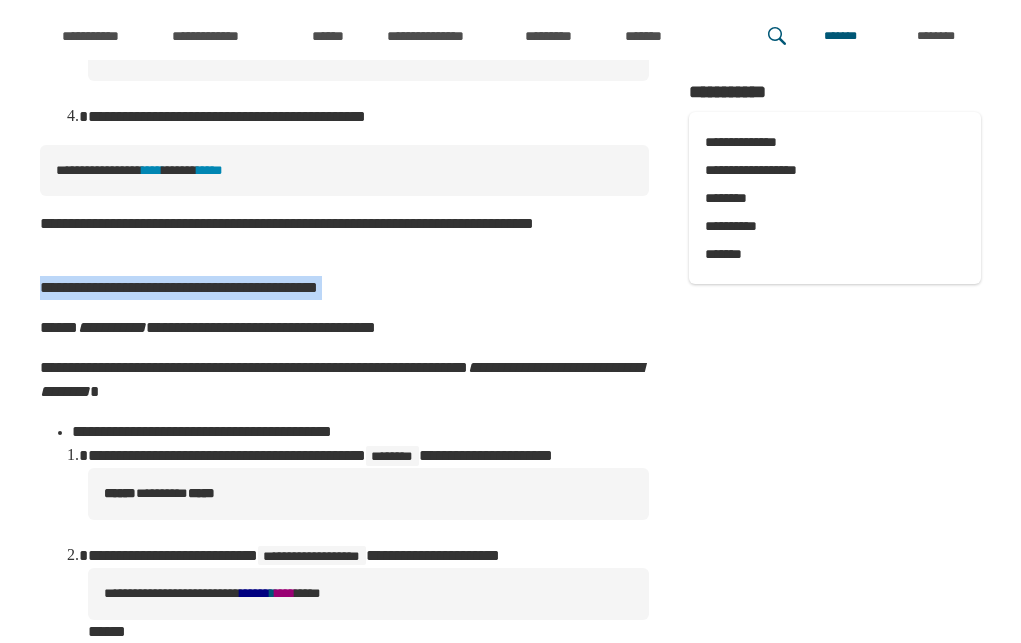 click on "**********" at bounding box center [344, 288] 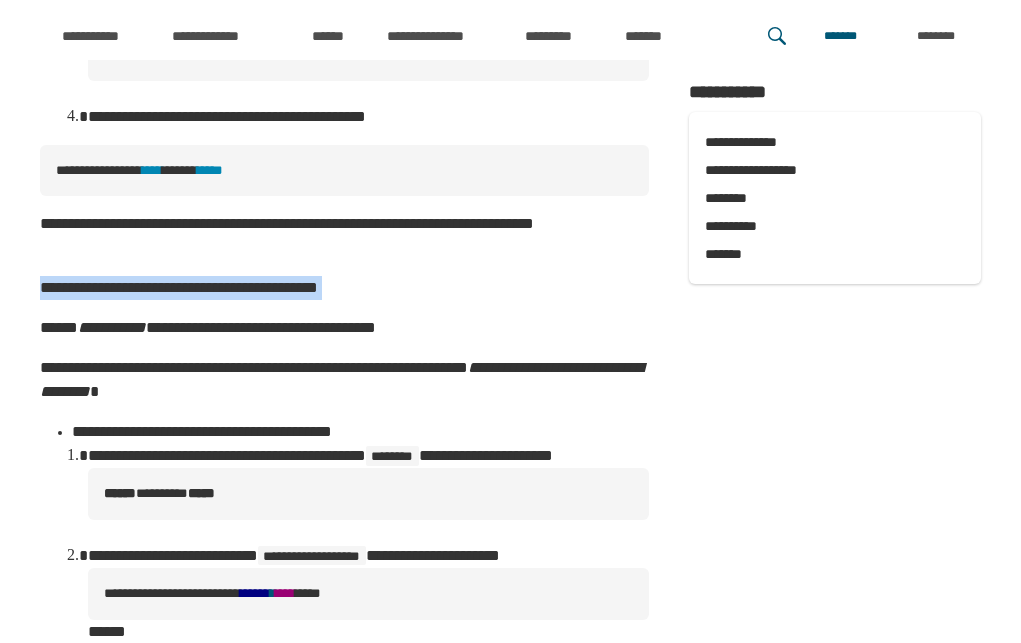 click on "**********" at bounding box center (344, 288) 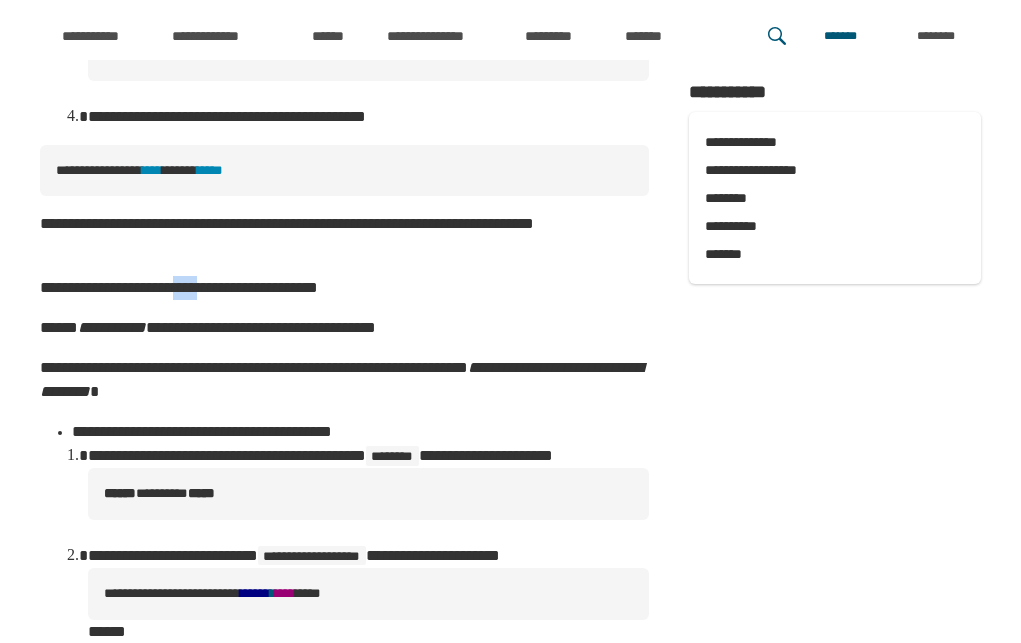 click on "**********" at bounding box center (344, 288) 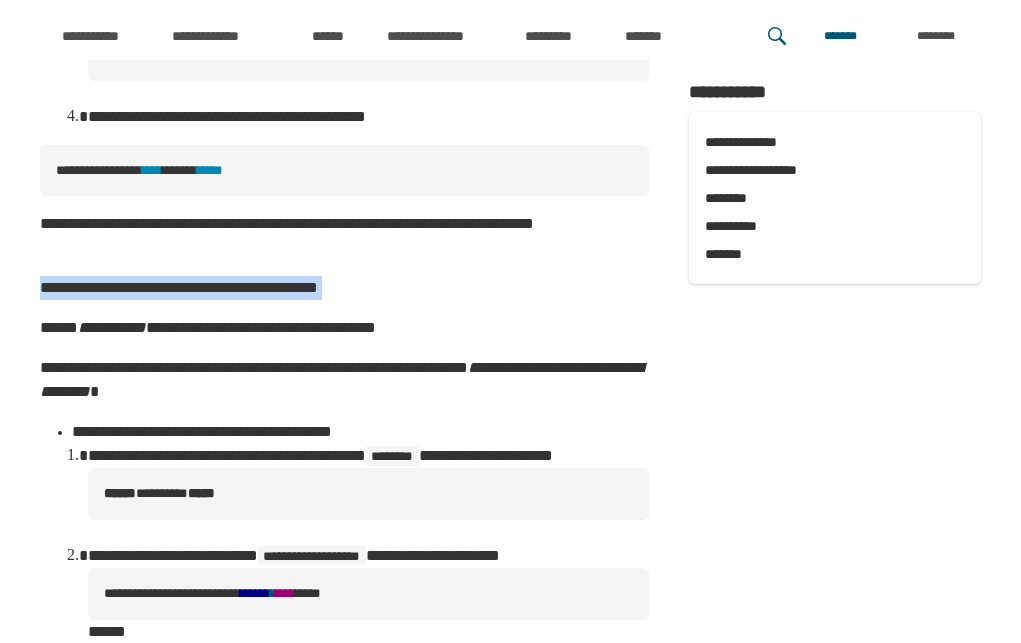 click on "**********" at bounding box center (344, 288) 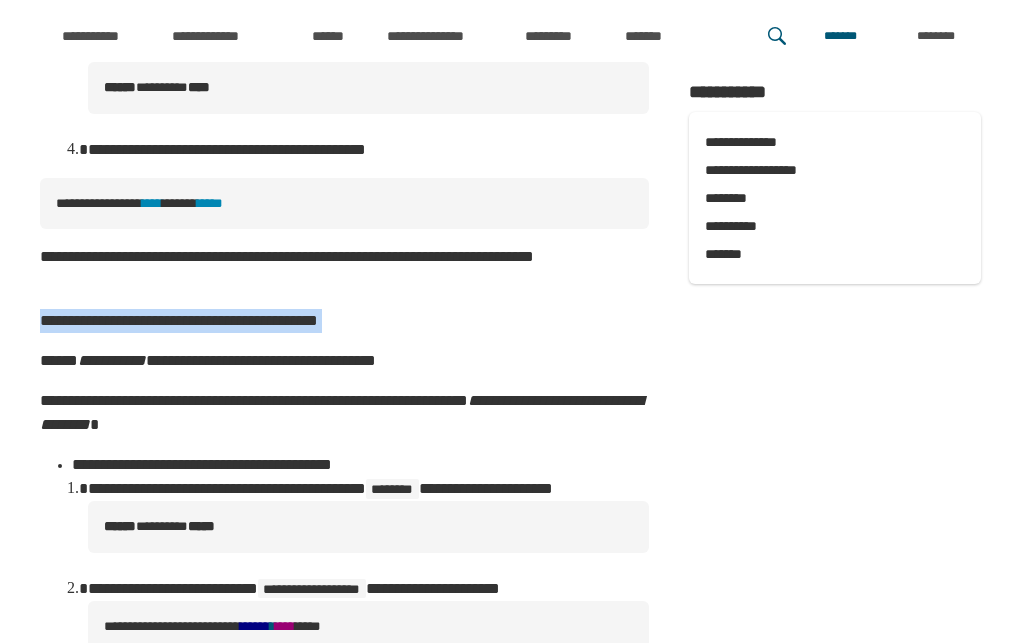 scroll, scrollTop: 2766, scrollLeft: 0, axis: vertical 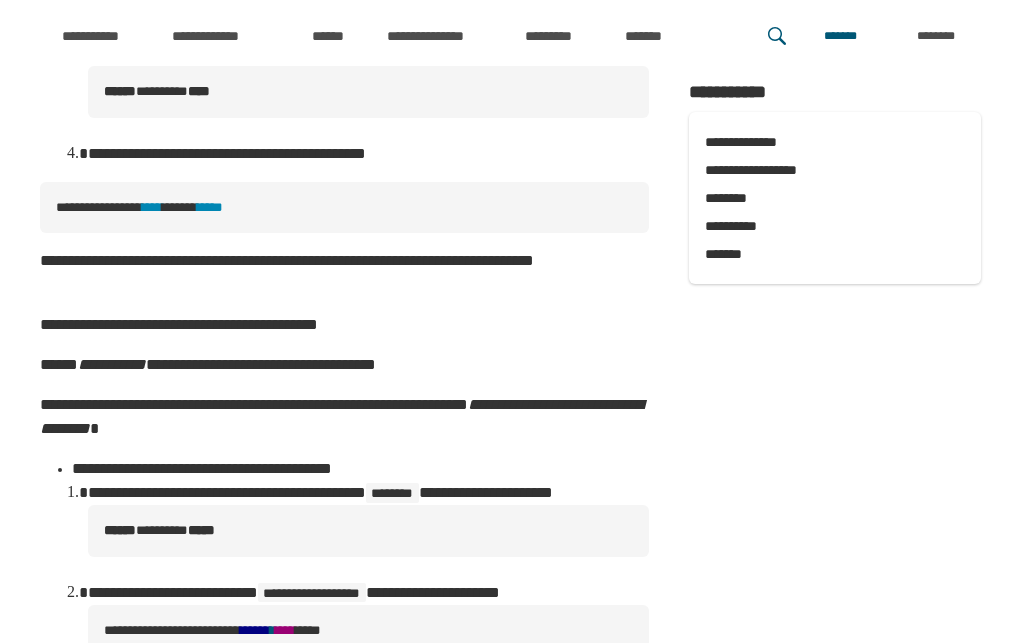 click on "**********" at bounding box center [344, 208] 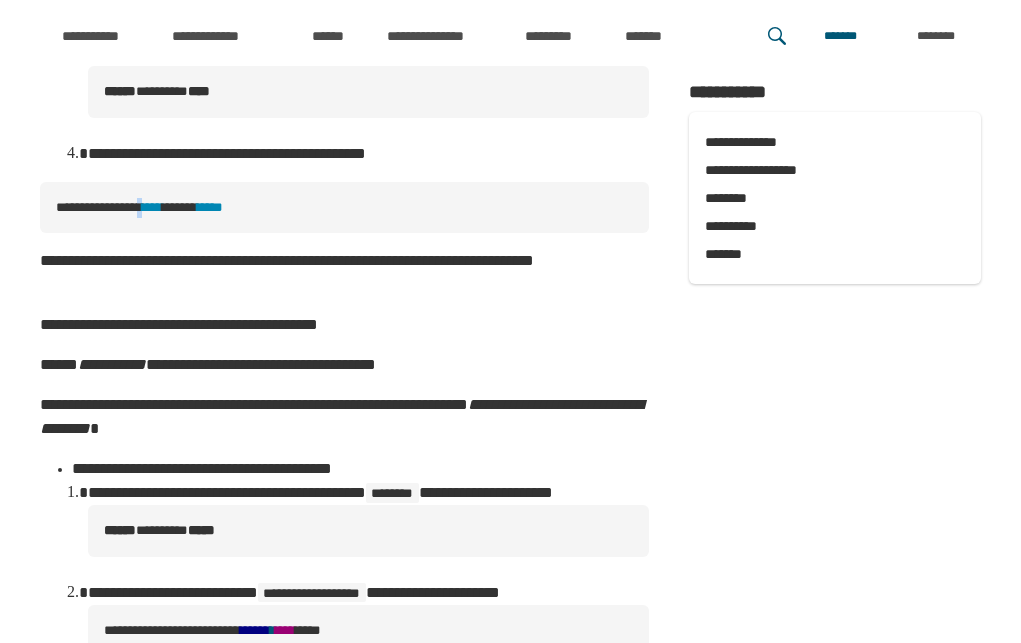 click on "**********" at bounding box center (344, 208) 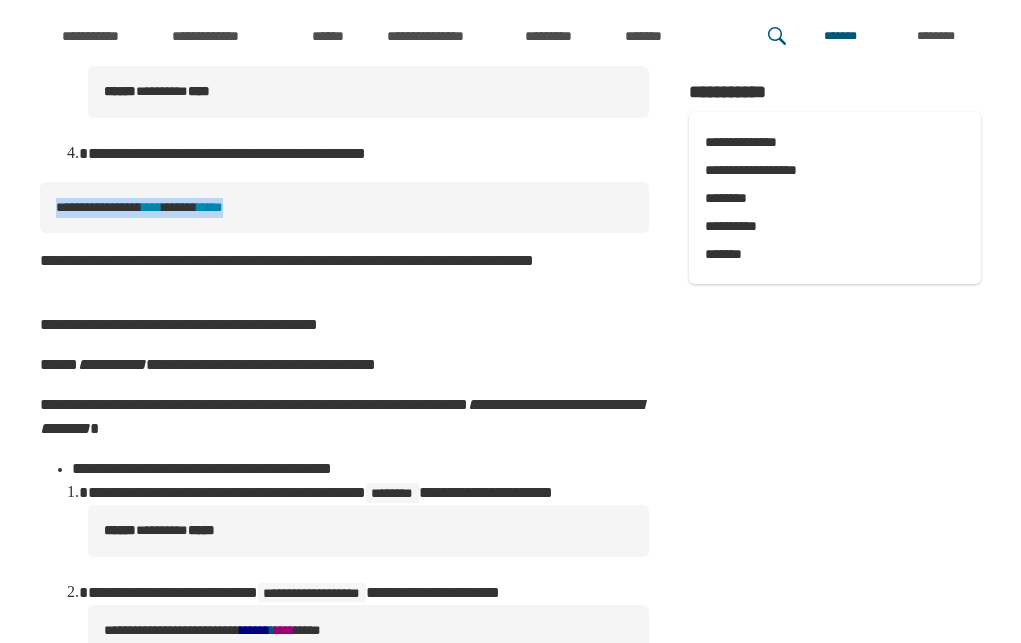 click on "**********" at bounding box center [344, 208] 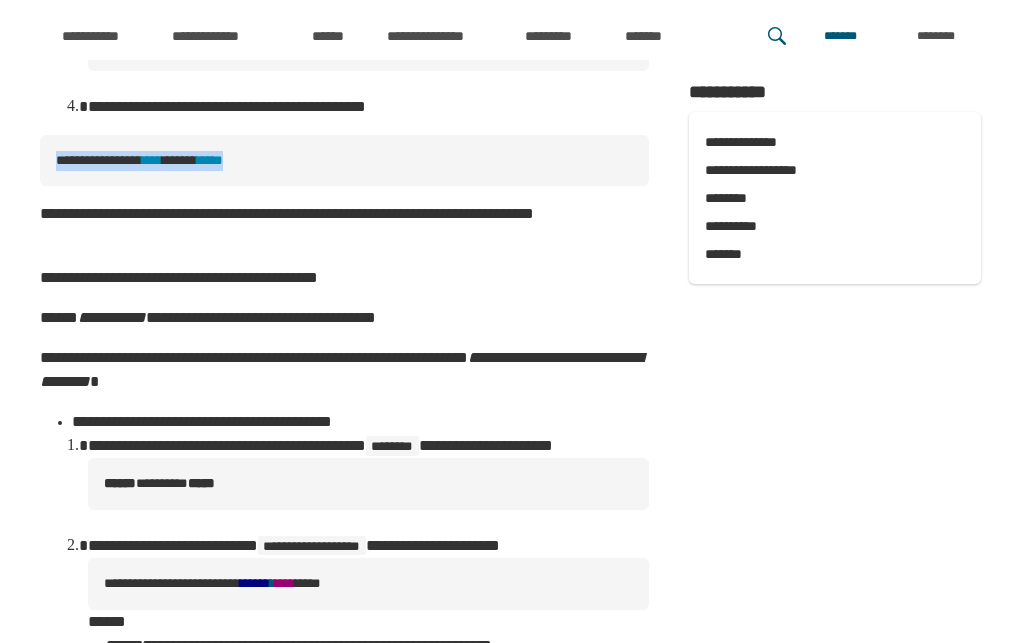 scroll, scrollTop: 2895, scrollLeft: 0, axis: vertical 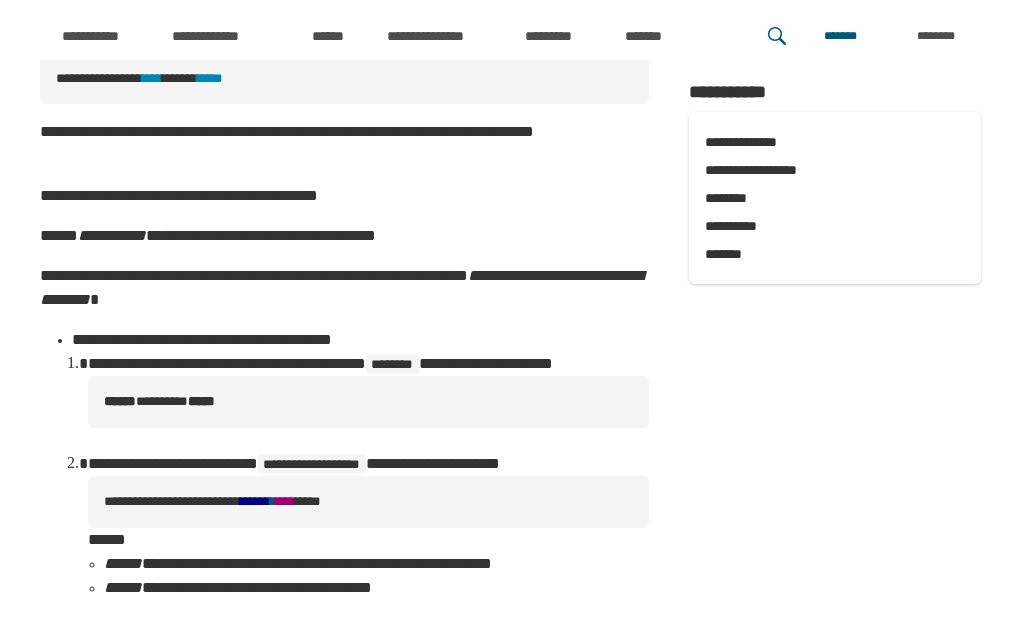 click on "**********" at bounding box center [368, 502] 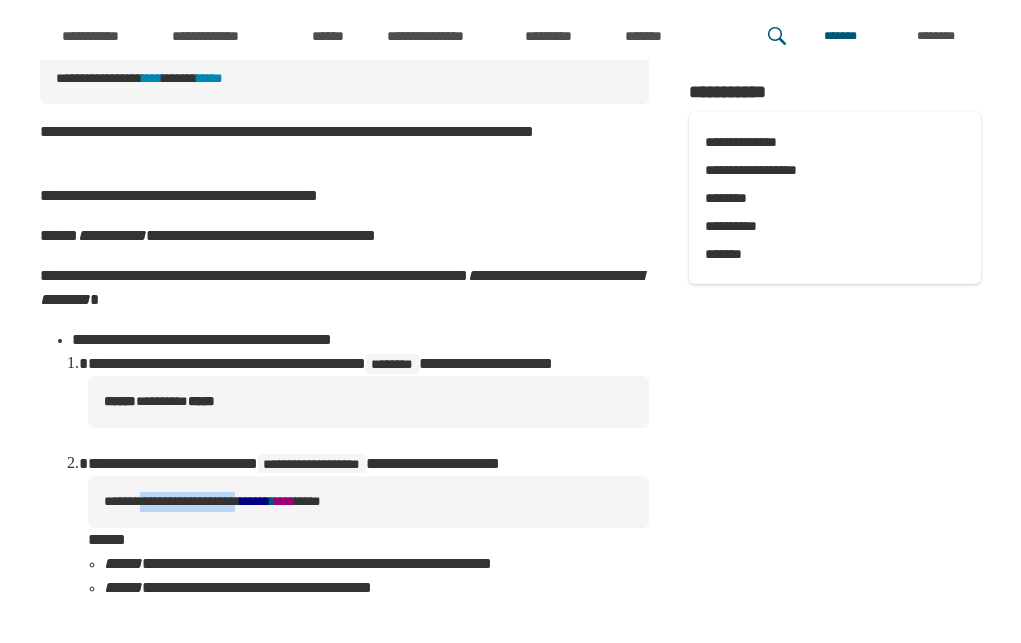click on "**********" at bounding box center [368, 502] 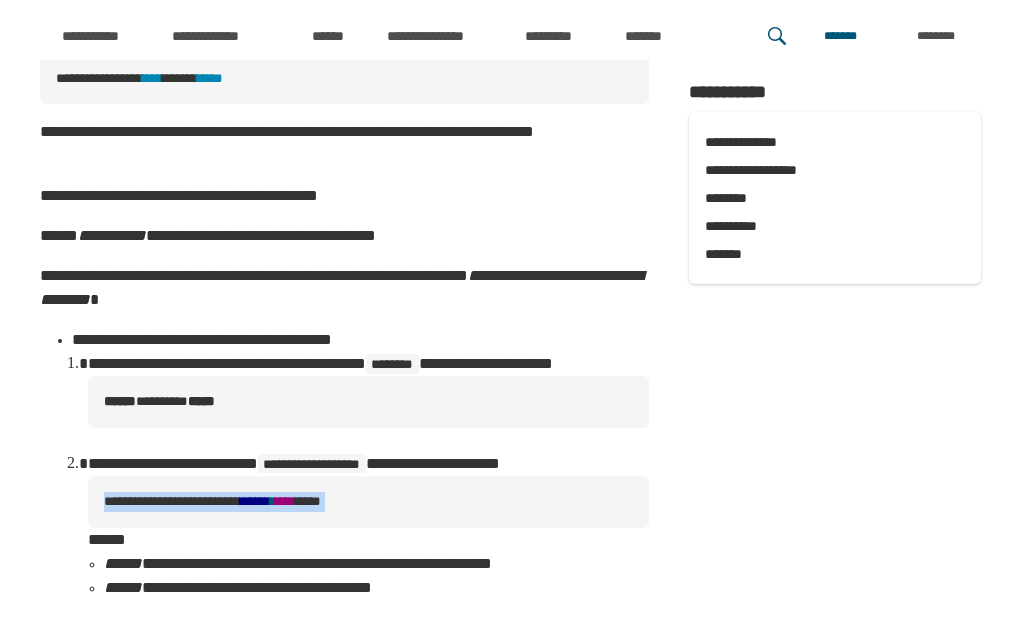 click on "**********" at bounding box center [368, 502] 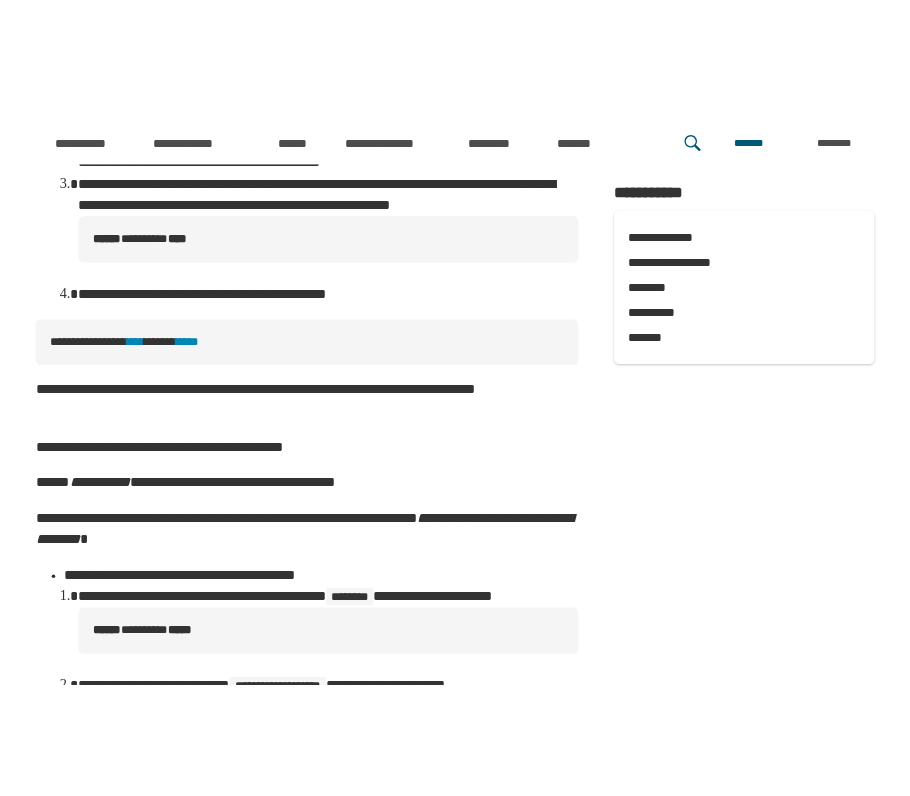 scroll, scrollTop: 2671, scrollLeft: 0, axis: vertical 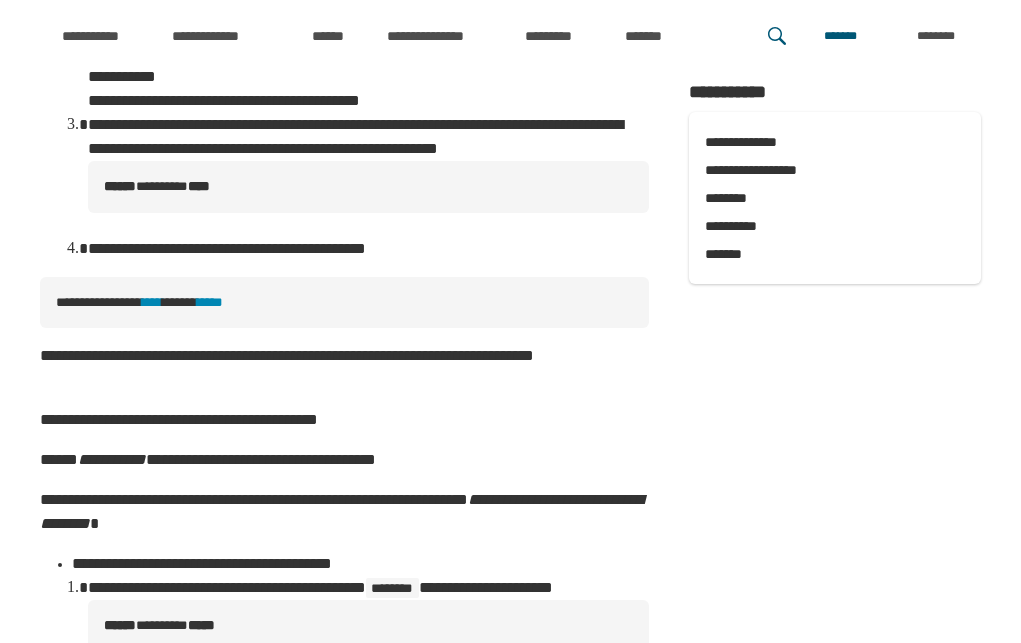 click on "****** ********* ****" at bounding box center (368, 187) 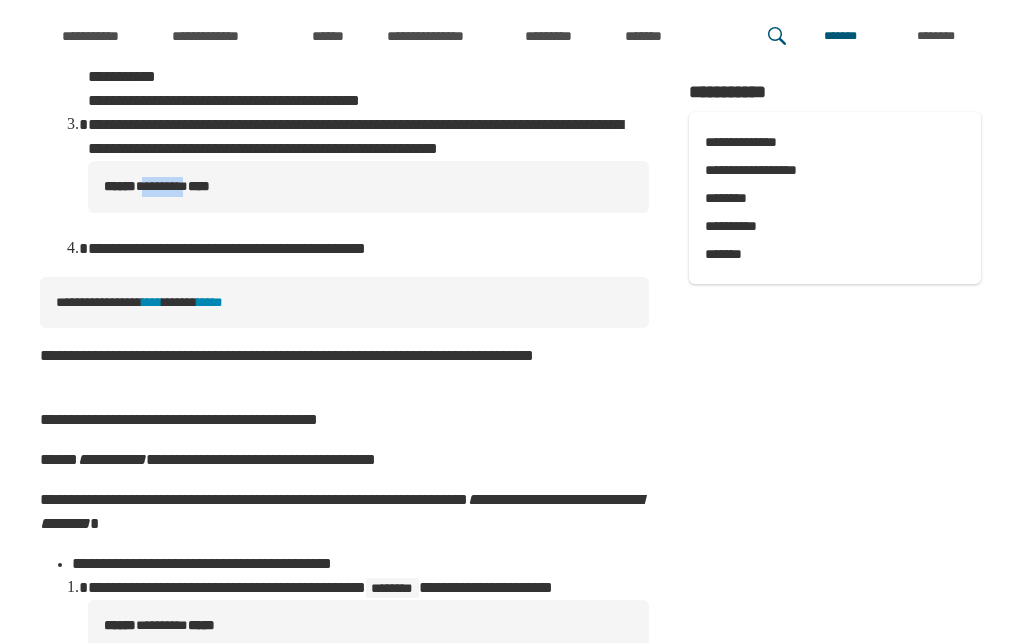 click on "****** ********* ****" at bounding box center [368, 187] 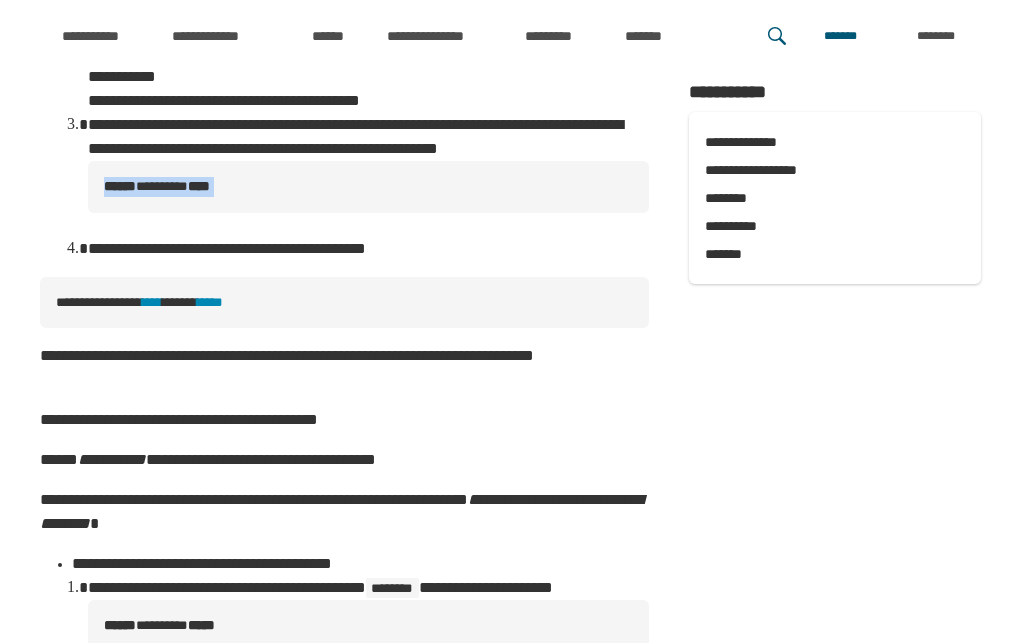 click on "****** ********* ****" at bounding box center (368, 187) 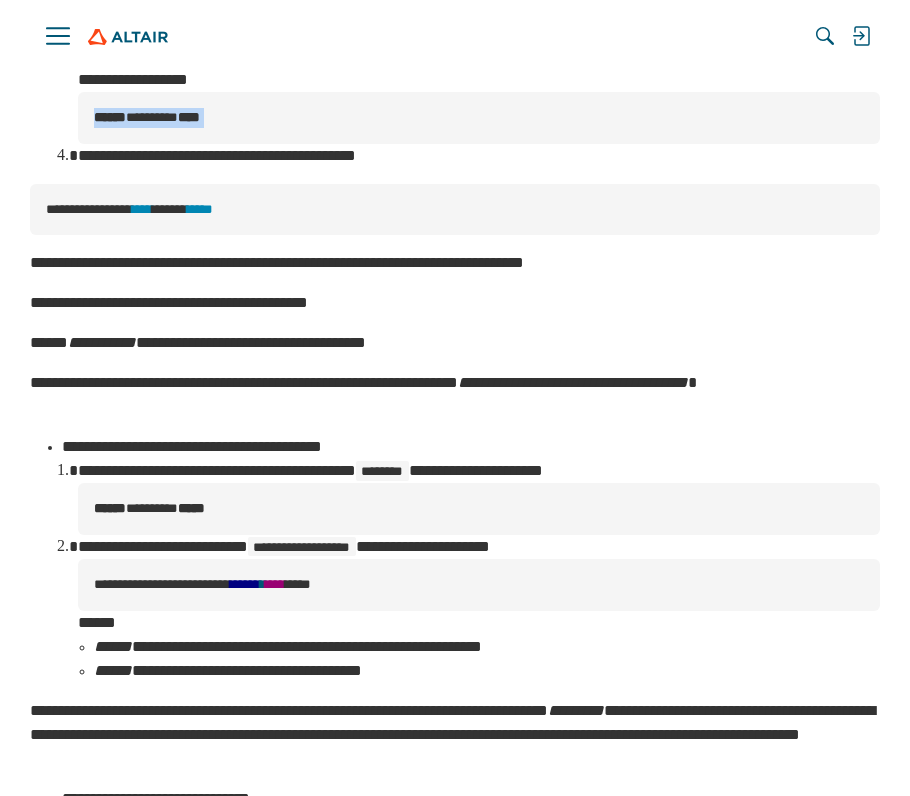 scroll, scrollTop: 2592, scrollLeft: 0, axis: vertical 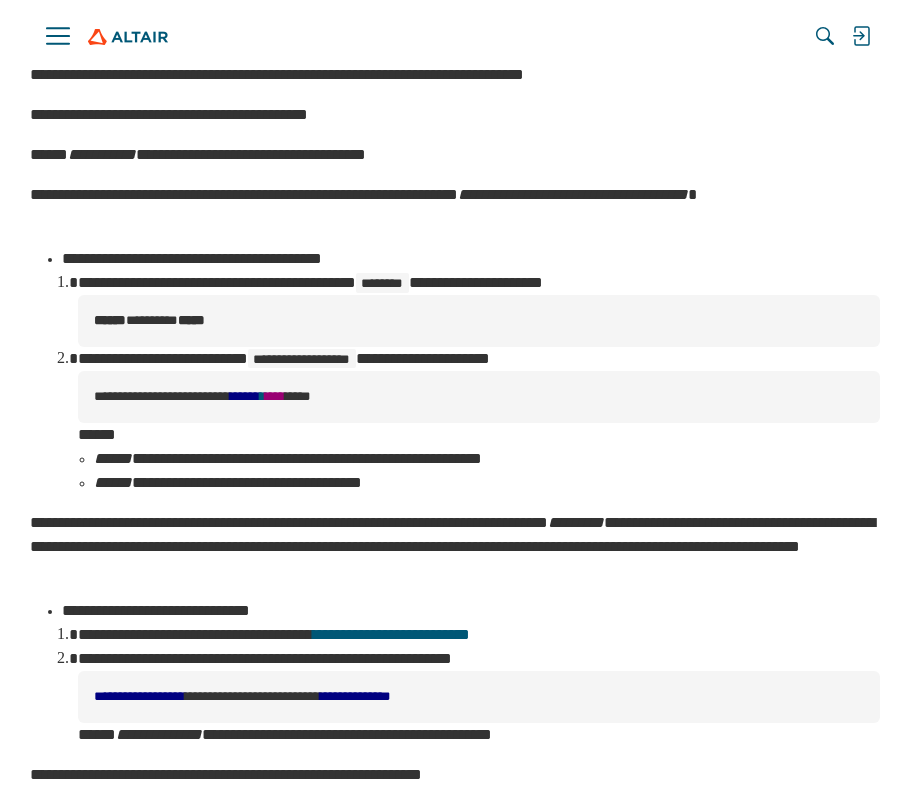 click on "**********" at bounding box center [455, 547] 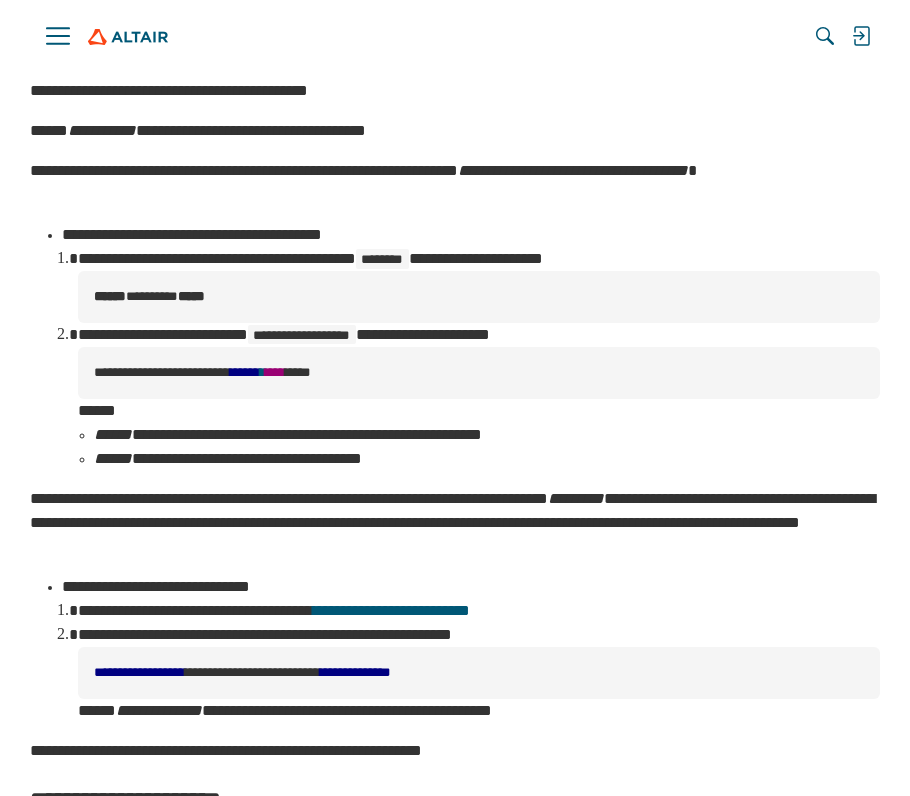 scroll, scrollTop: 2628, scrollLeft: 0, axis: vertical 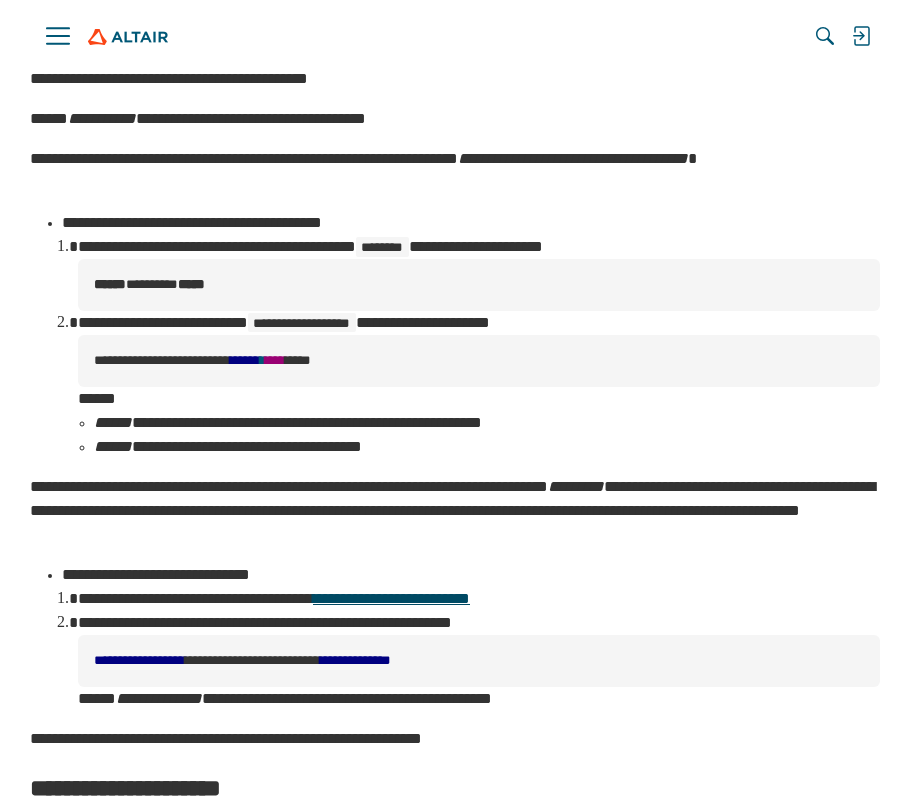 click on "**********" at bounding box center [391, 598] 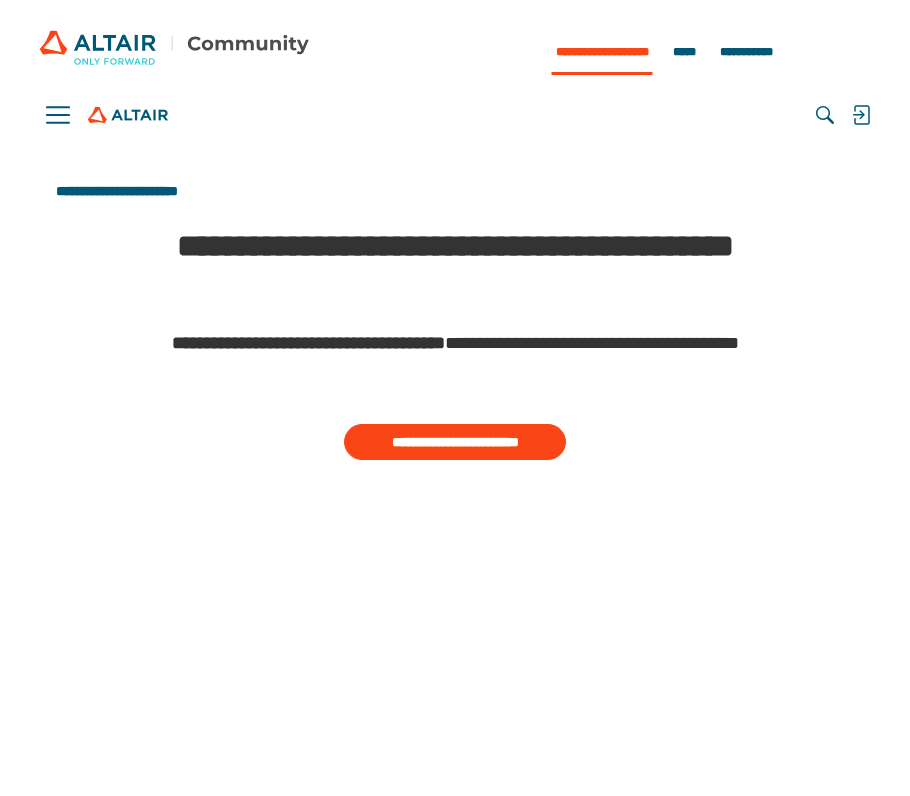 scroll, scrollTop: 0, scrollLeft: 0, axis: both 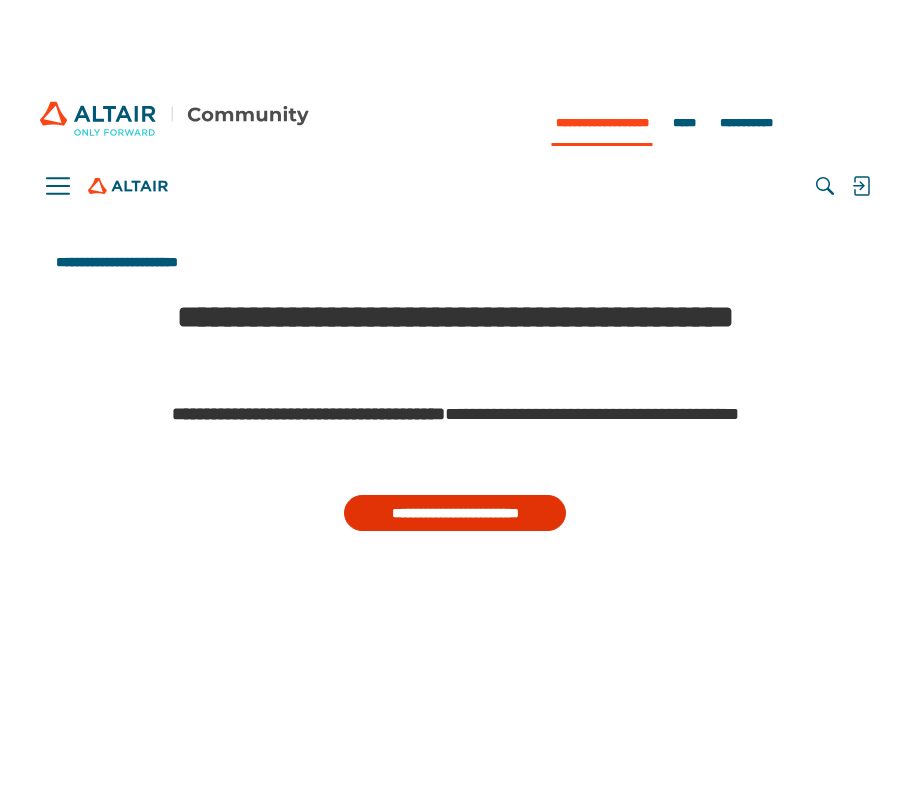 click on "**********" at bounding box center [455, 513] 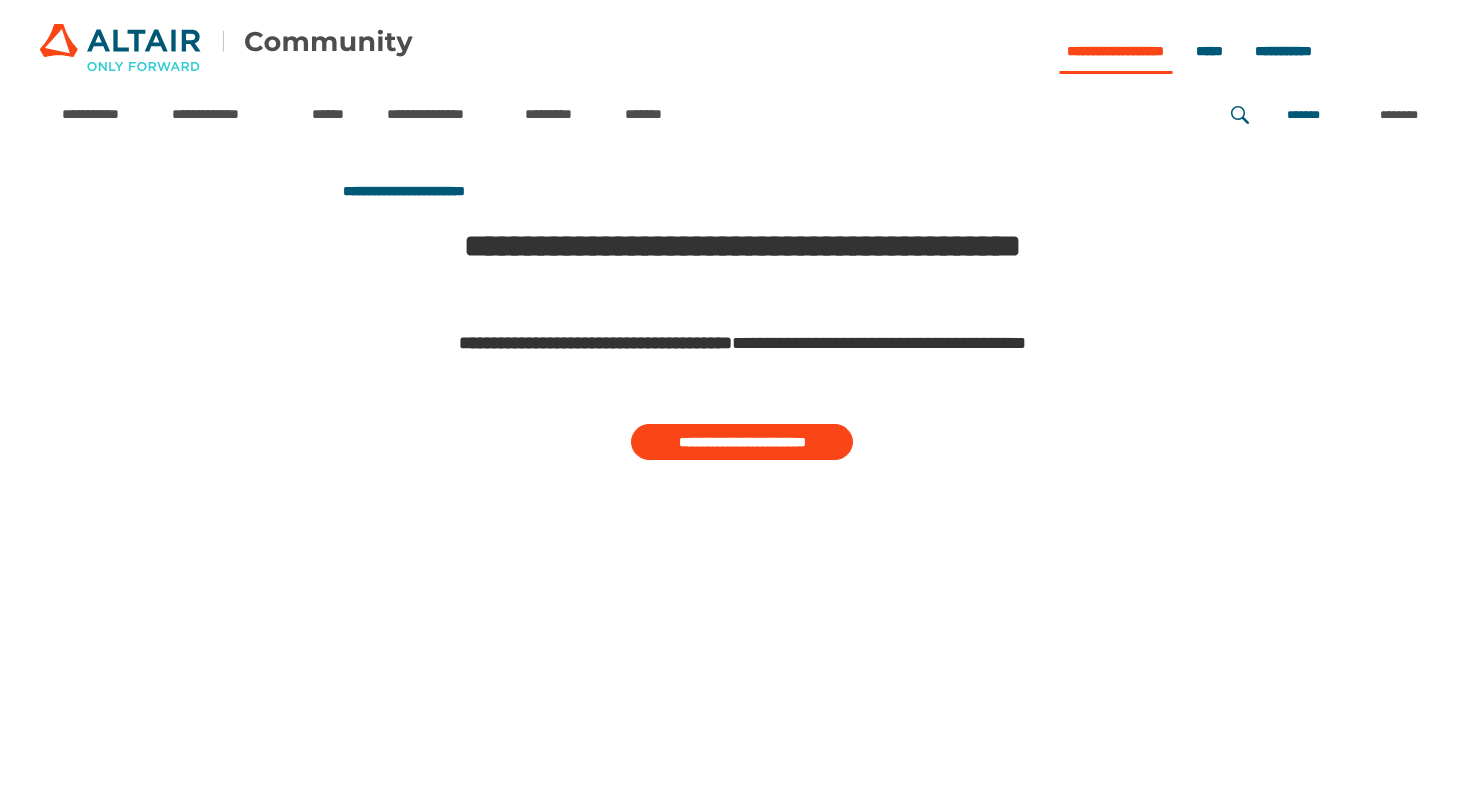 scroll, scrollTop: 0, scrollLeft: 0, axis: both 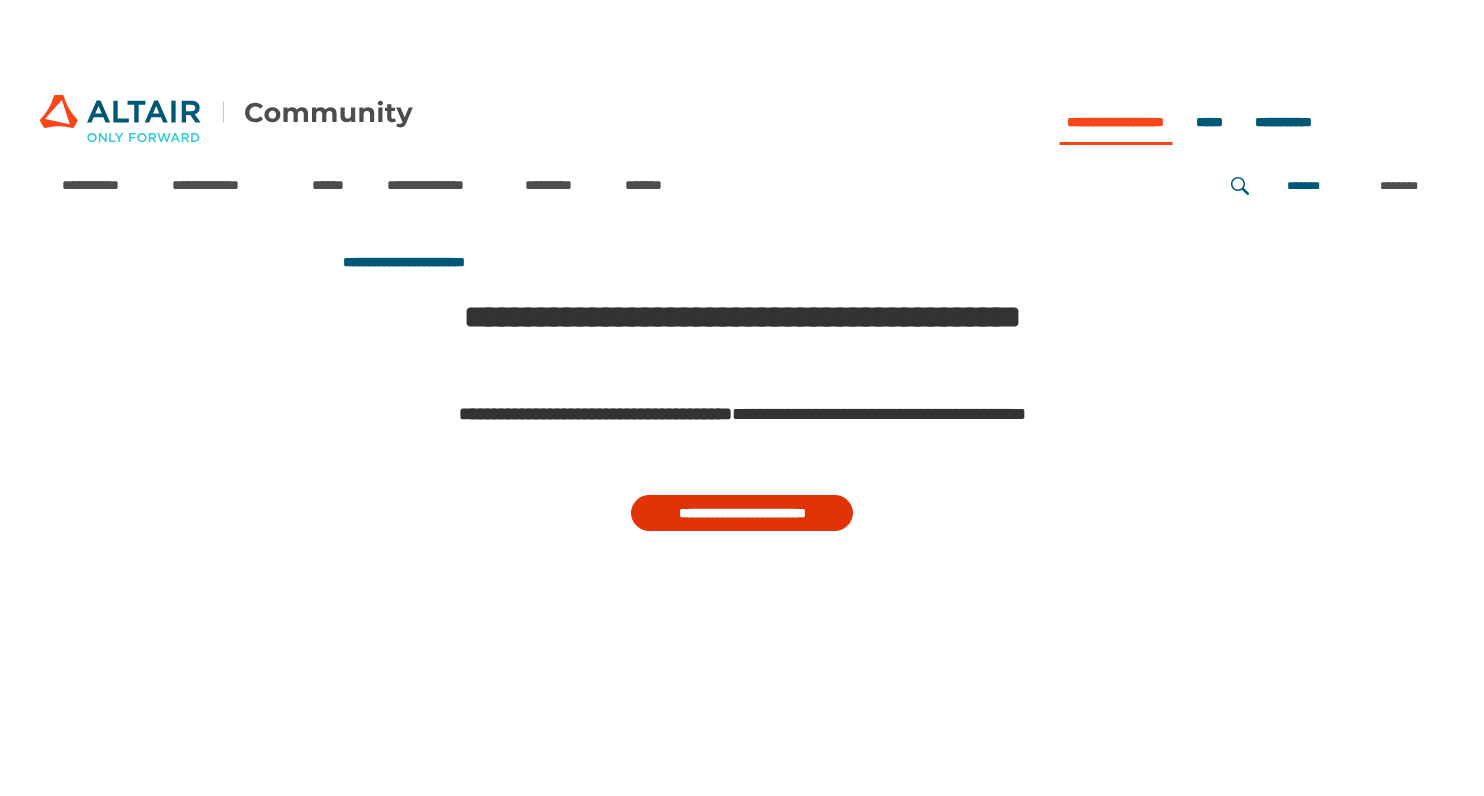 click on "**********" at bounding box center (742, 513) 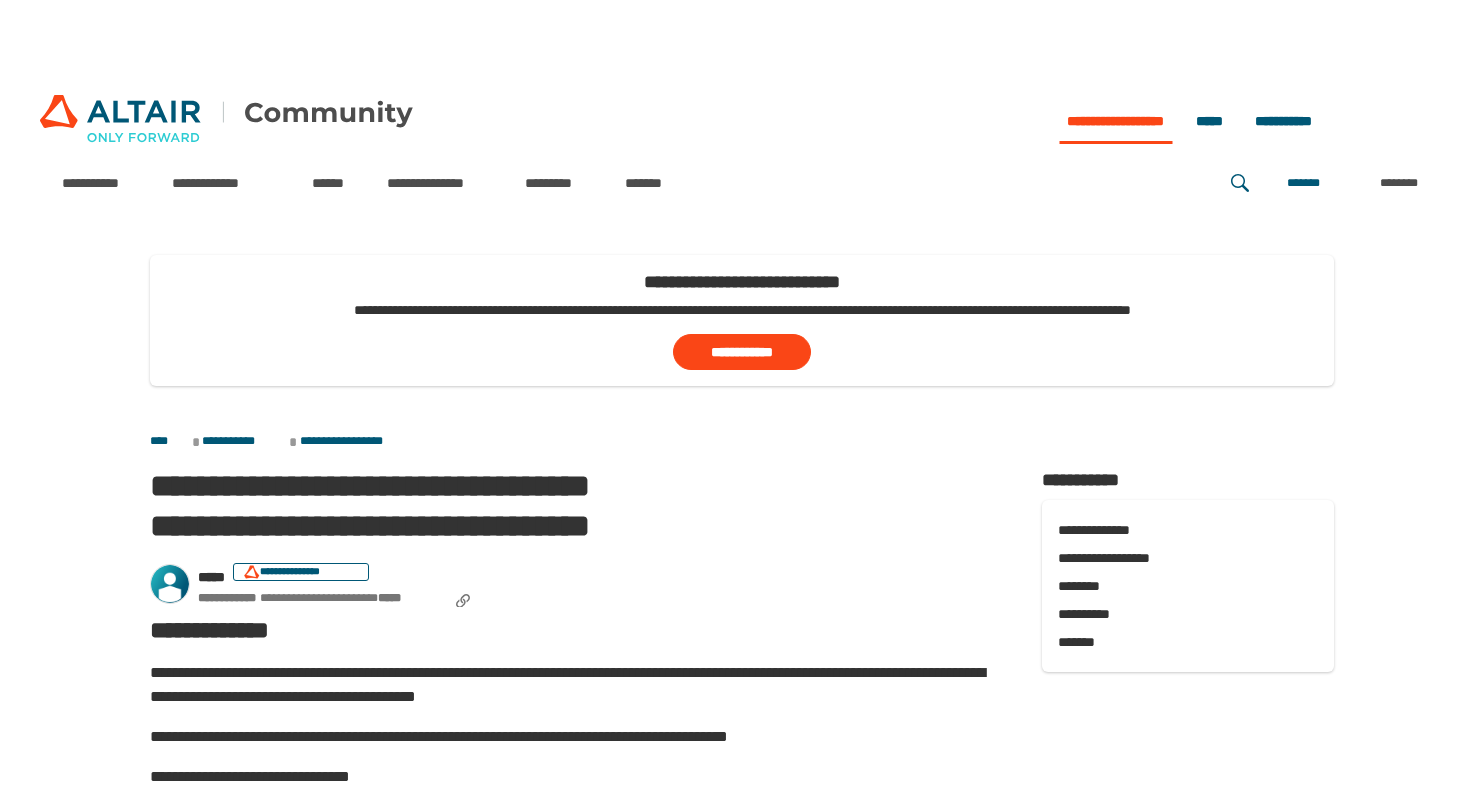 scroll, scrollTop: 645, scrollLeft: 0, axis: vertical 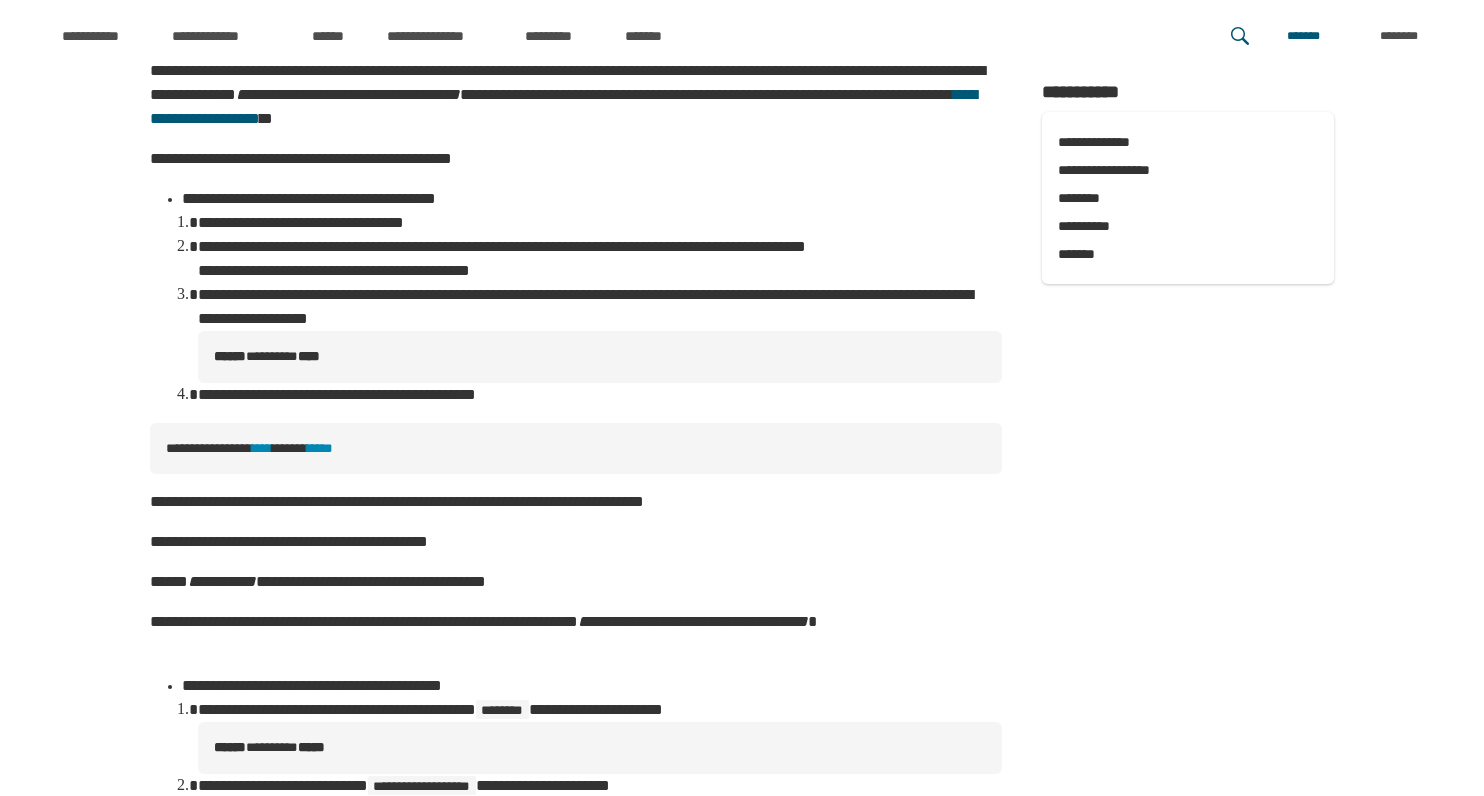 click on "**********" at bounding box center [576, 449] 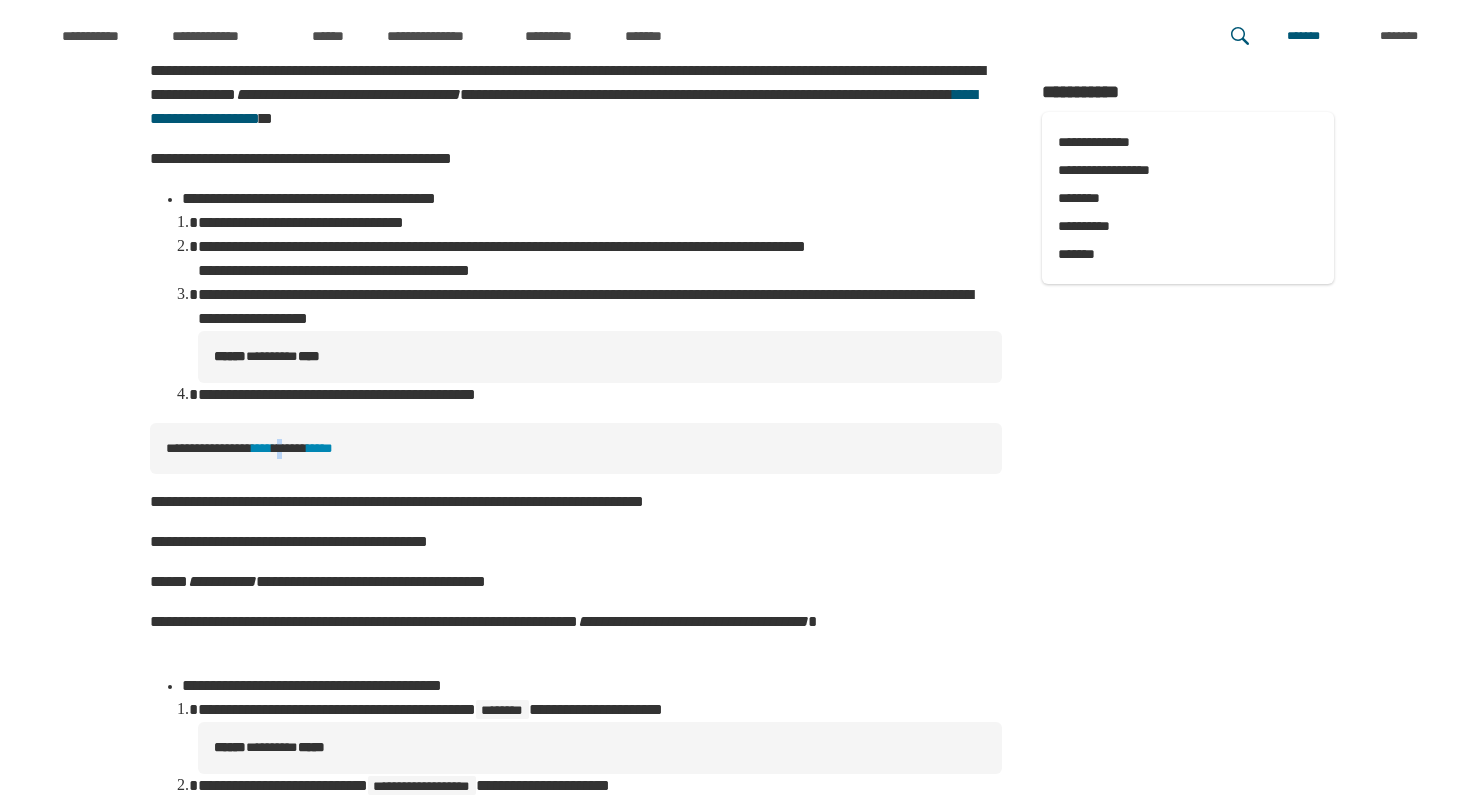 click on "**********" at bounding box center (576, 449) 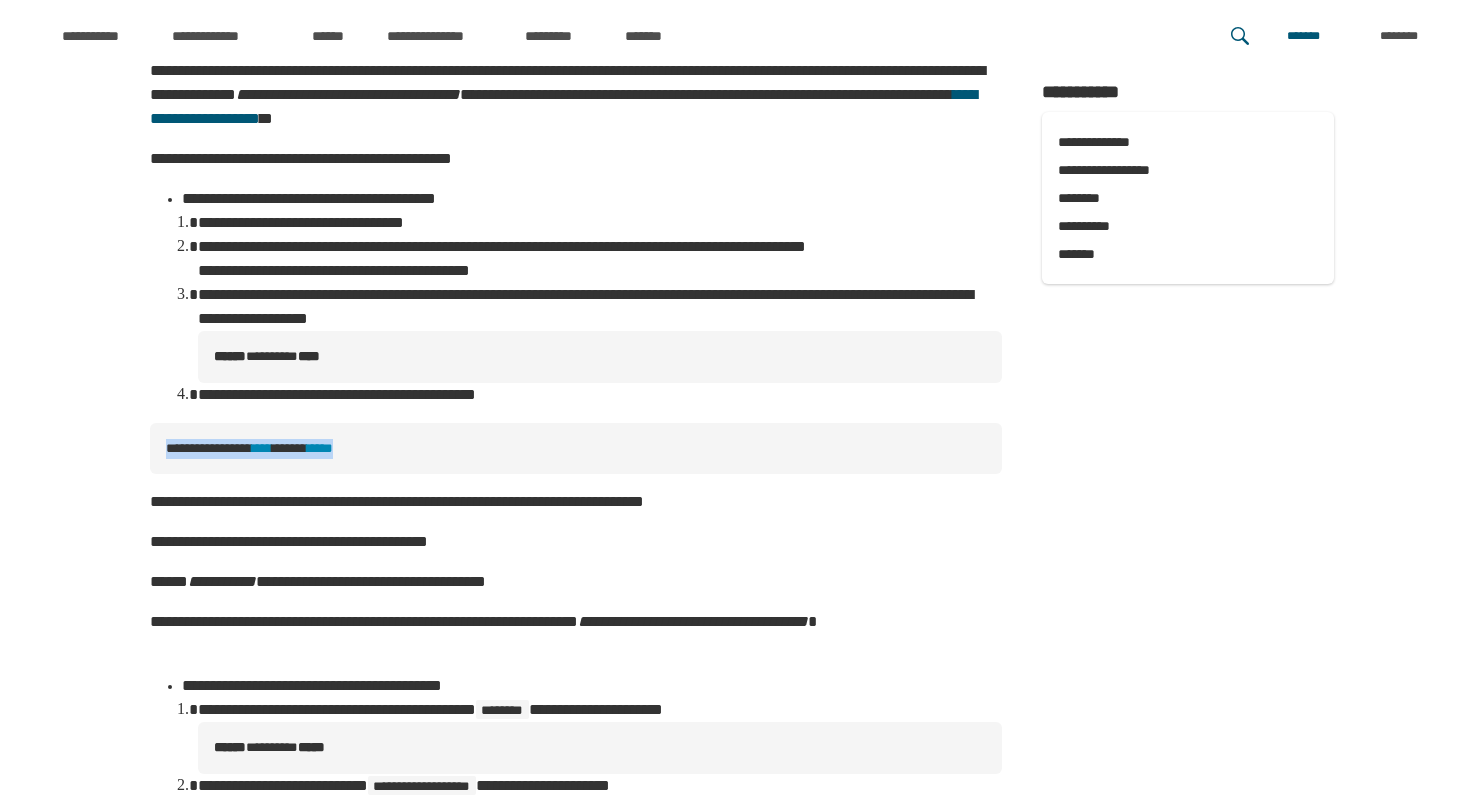 click on "**********" at bounding box center (576, 449) 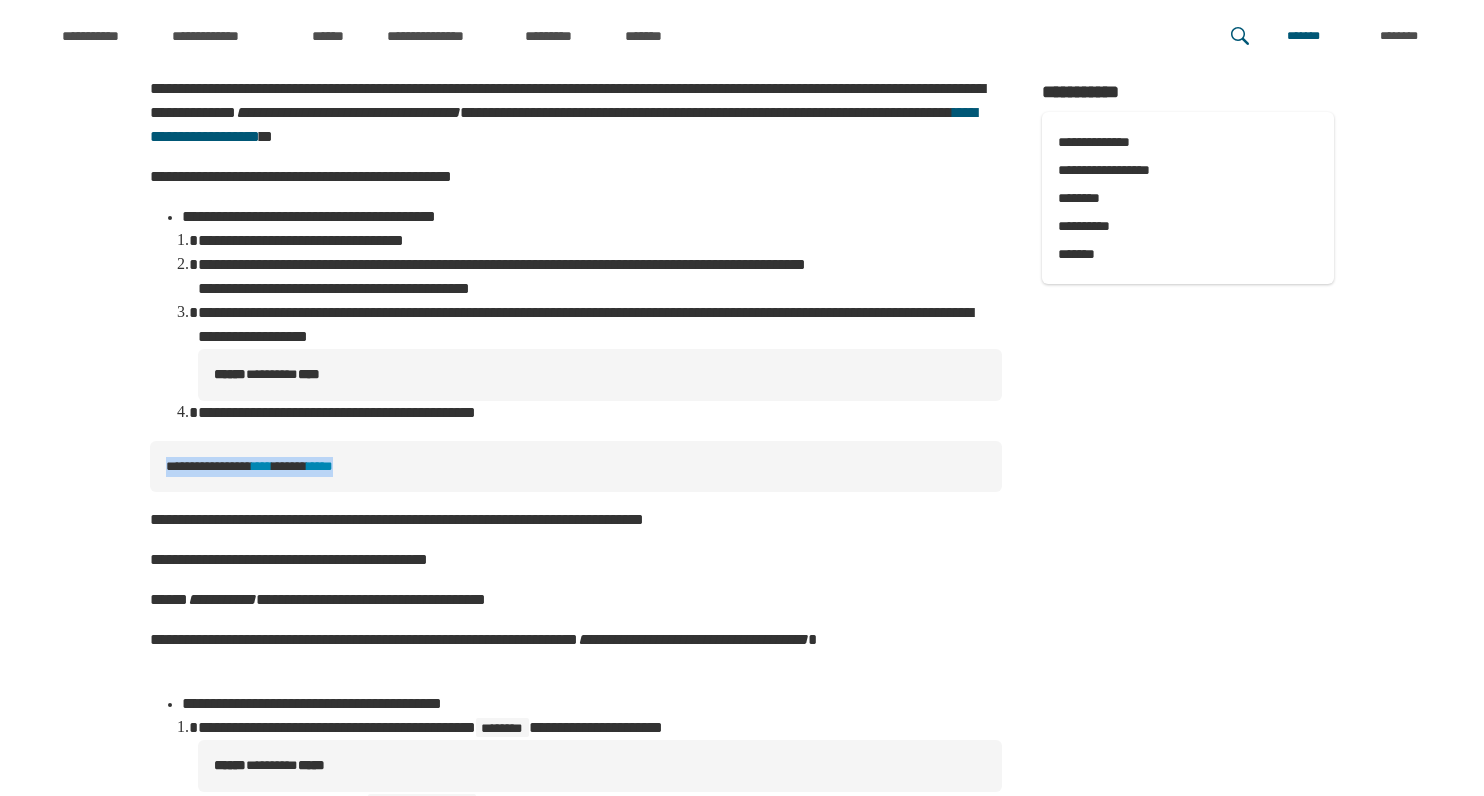 scroll, scrollTop: 2084, scrollLeft: 0, axis: vertical 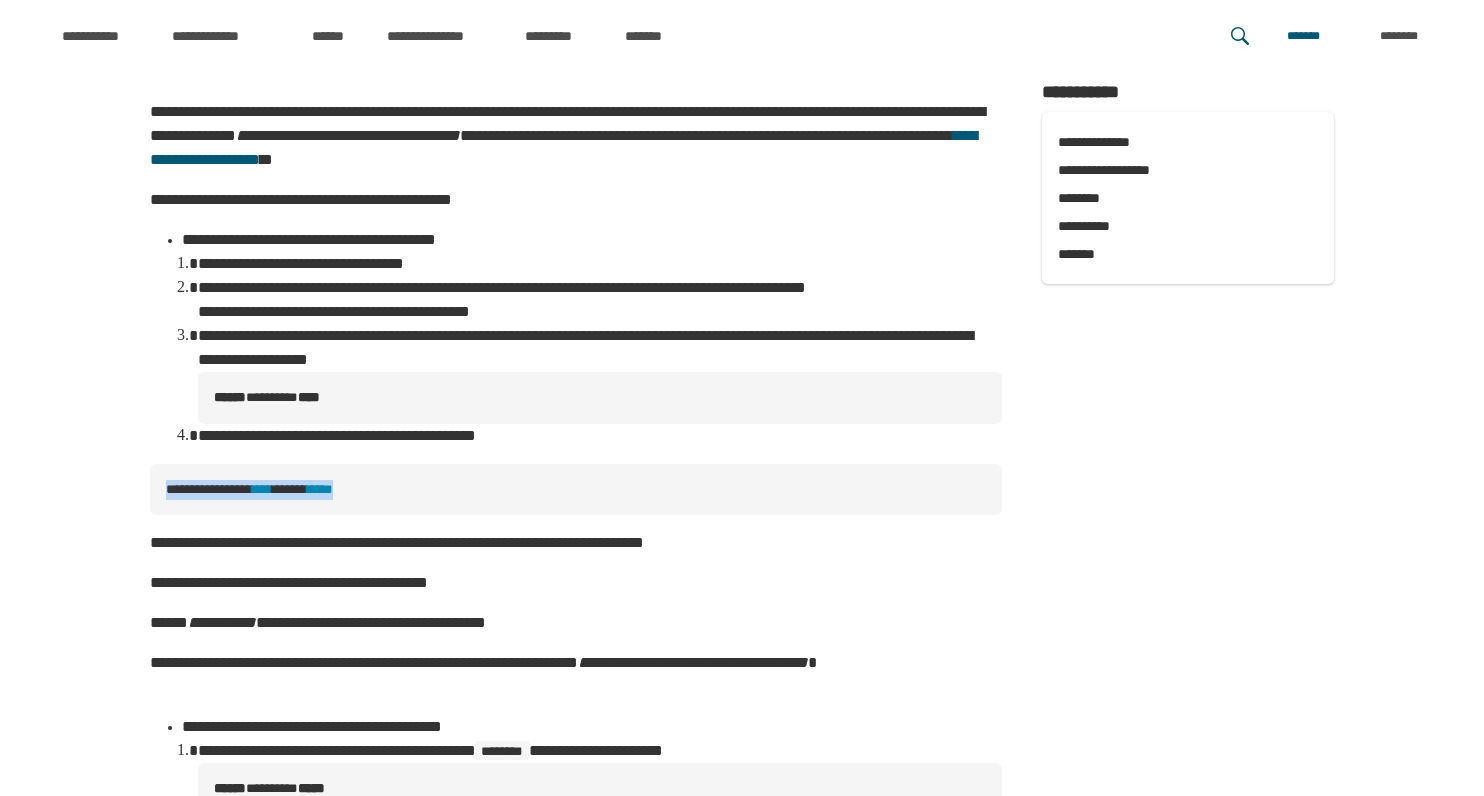 copy on "**********" 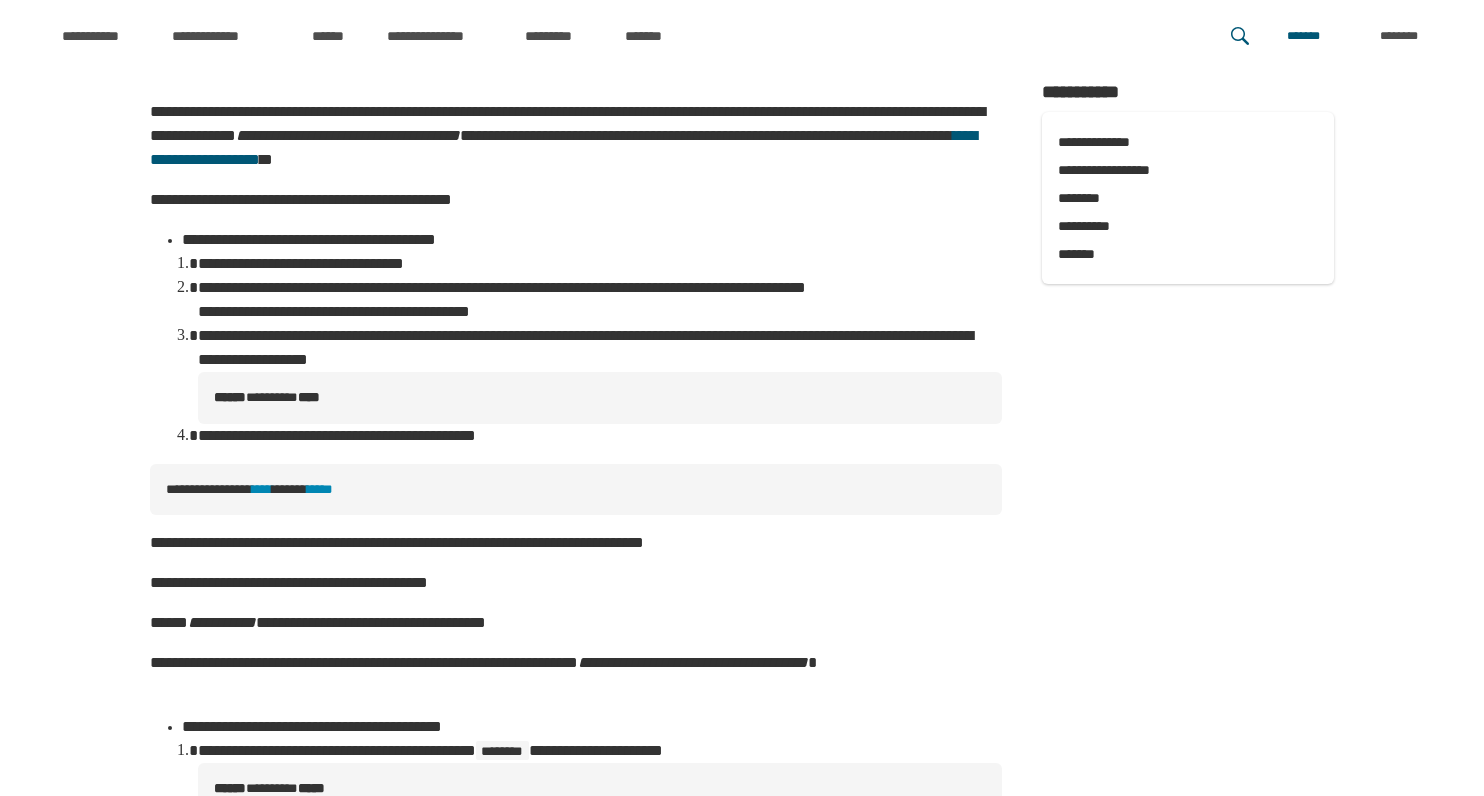 click on "**********" at bounding box center [576, 623] 